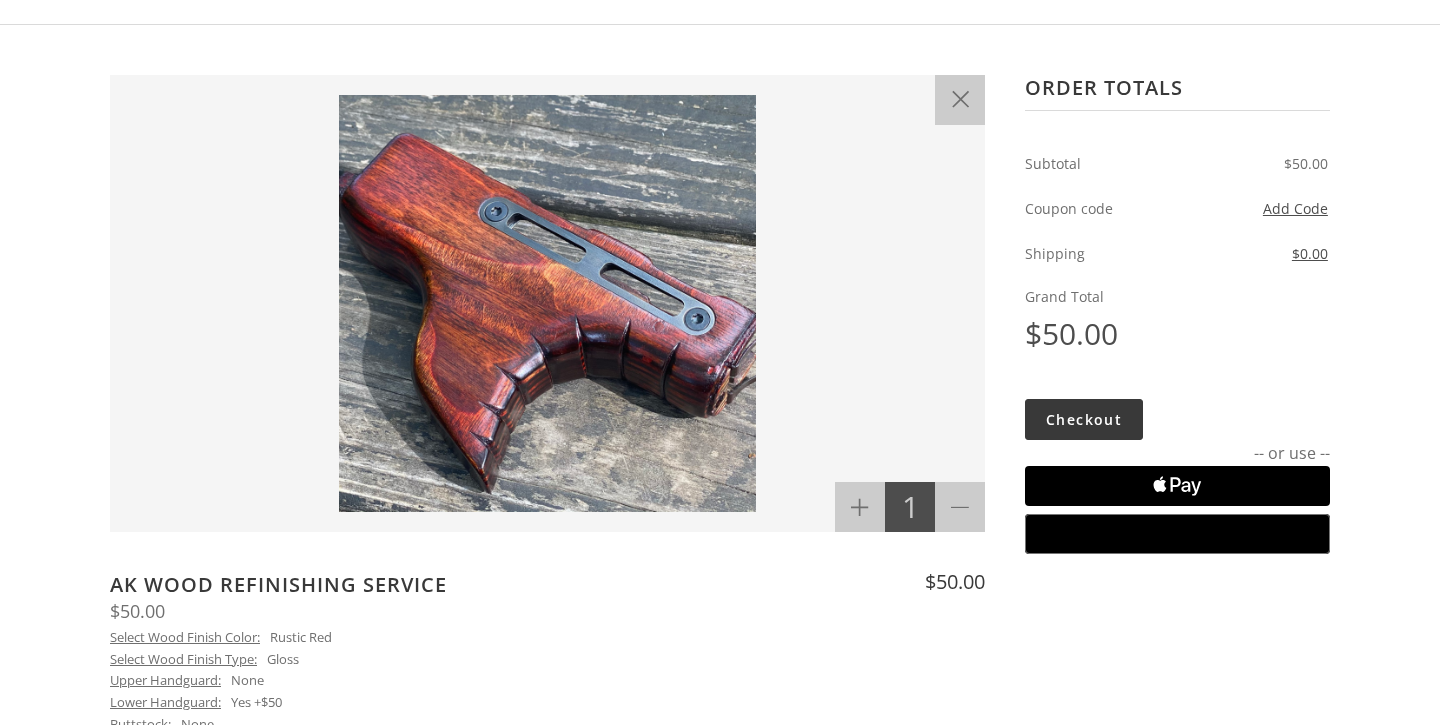 scroll, scrollTop: 226, scrollLeft: 0, axis: vertical 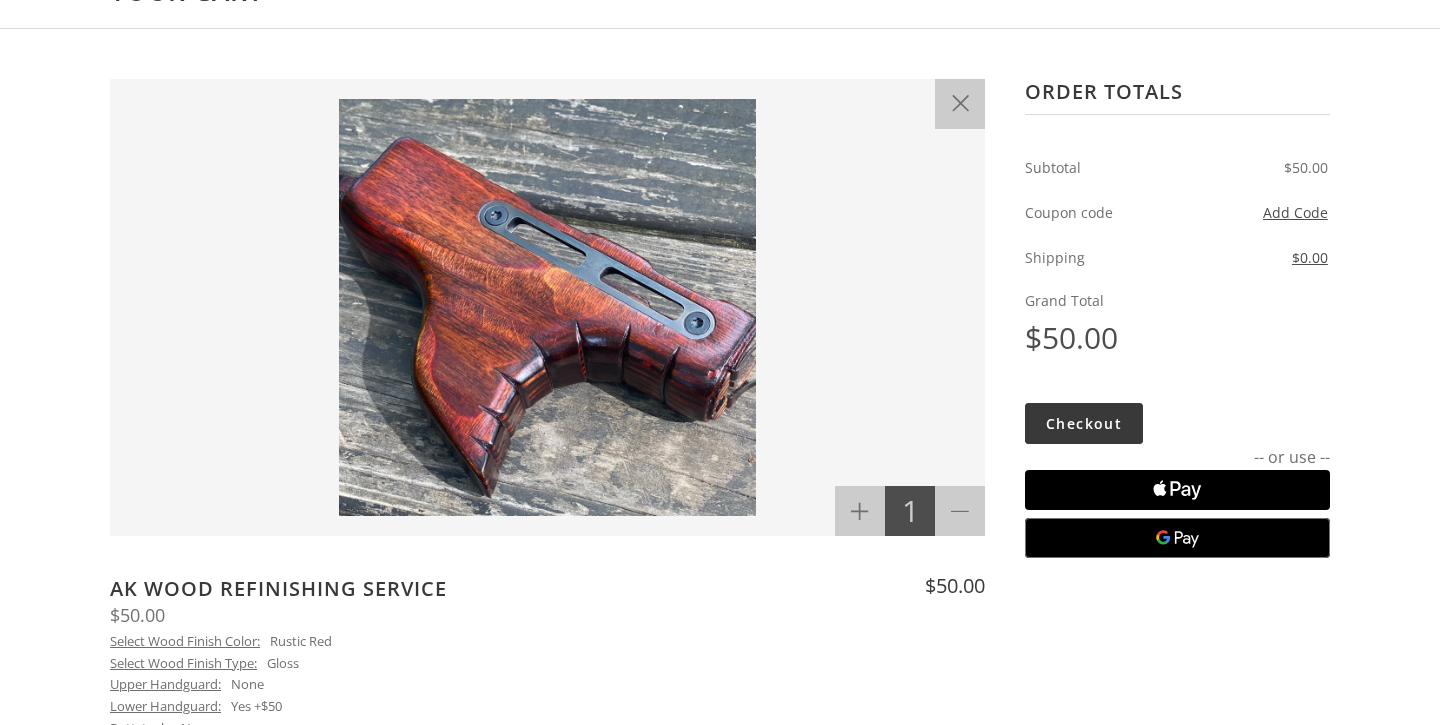 click on "Apple Logo" 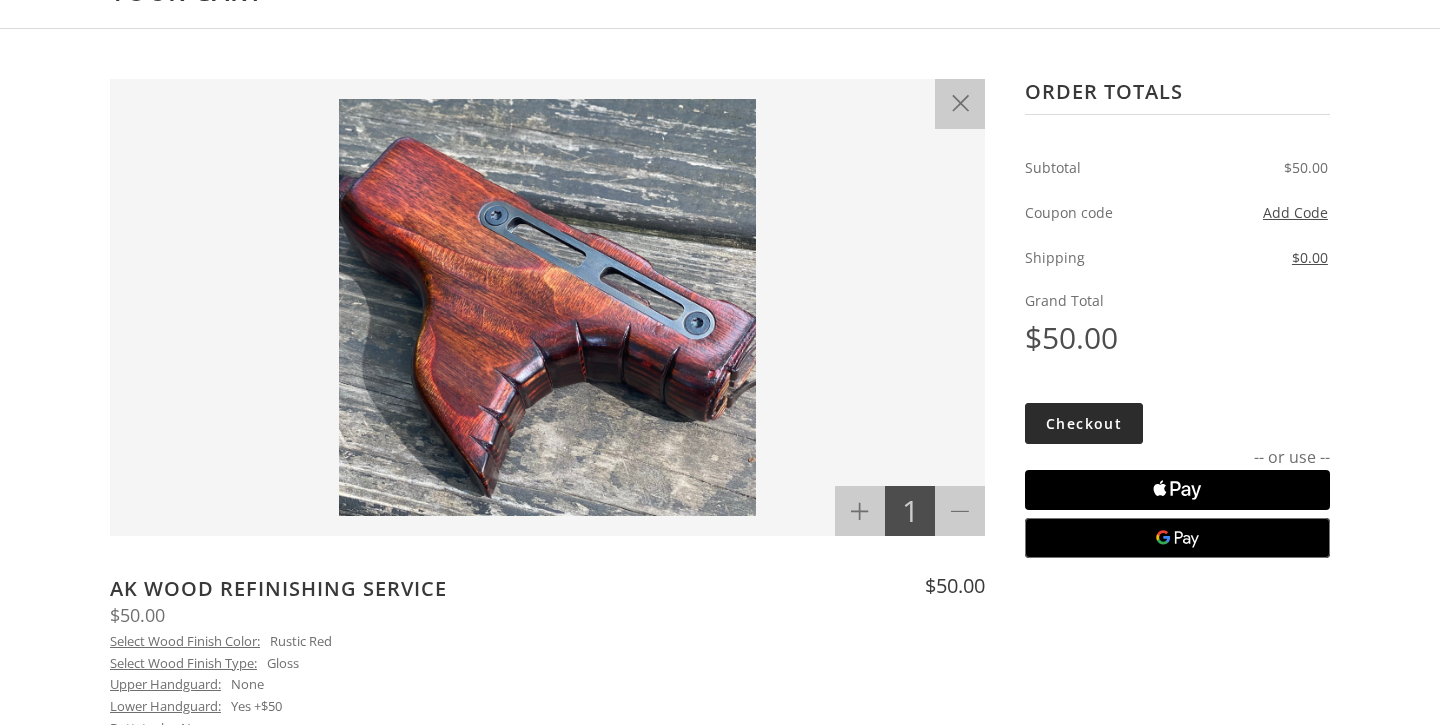click on "Checkout" at bounding box center (1084, 423) 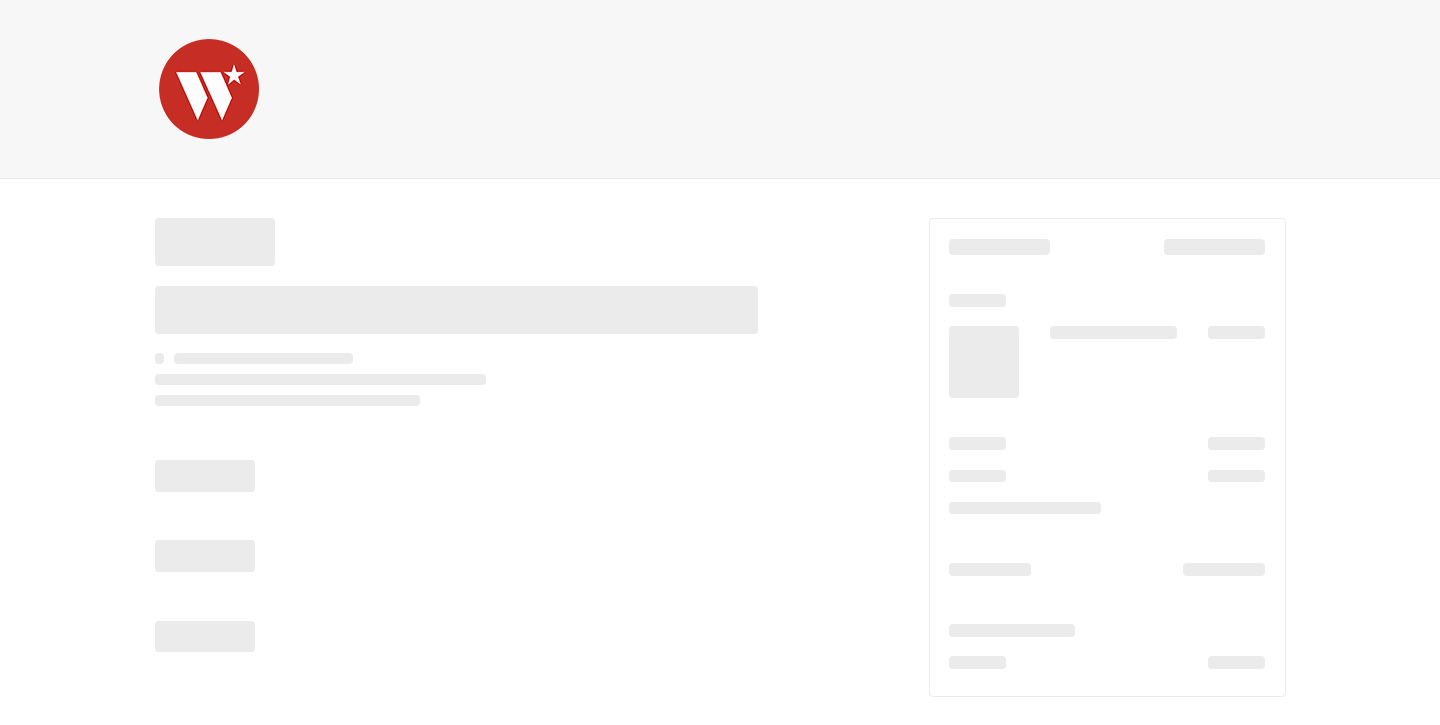 scroll, scrollTop: 0, scrollLeft: 0, axis: both 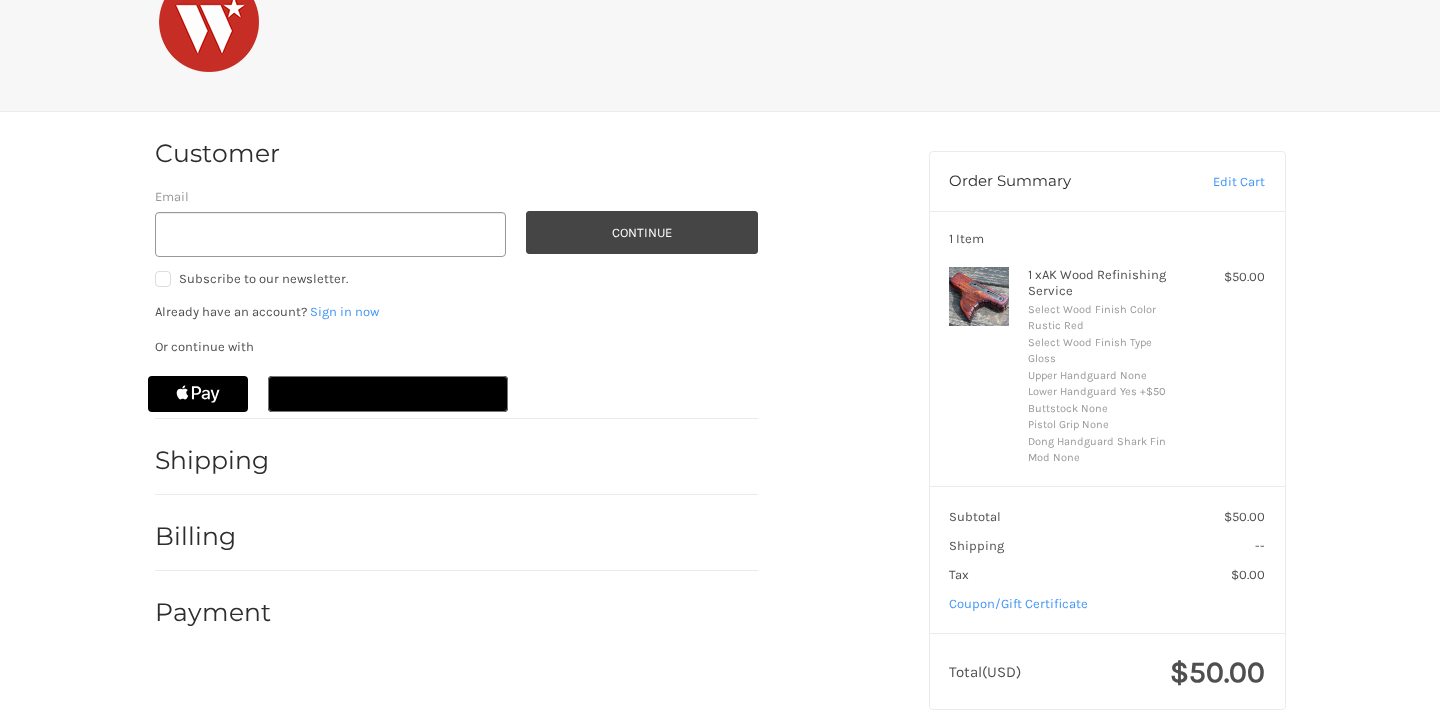 click on "Subscribe to our newsletter." at bounding box center (263, 278) 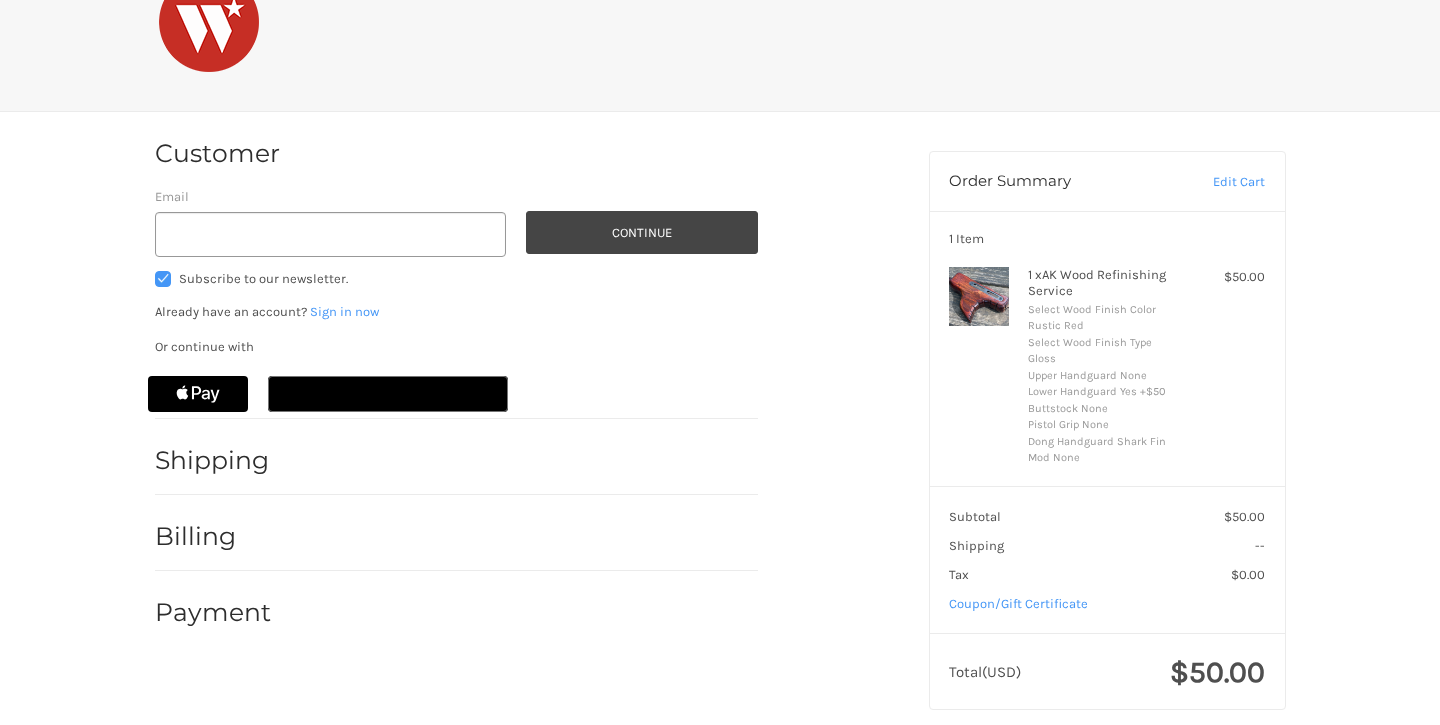 checkbox on "true" 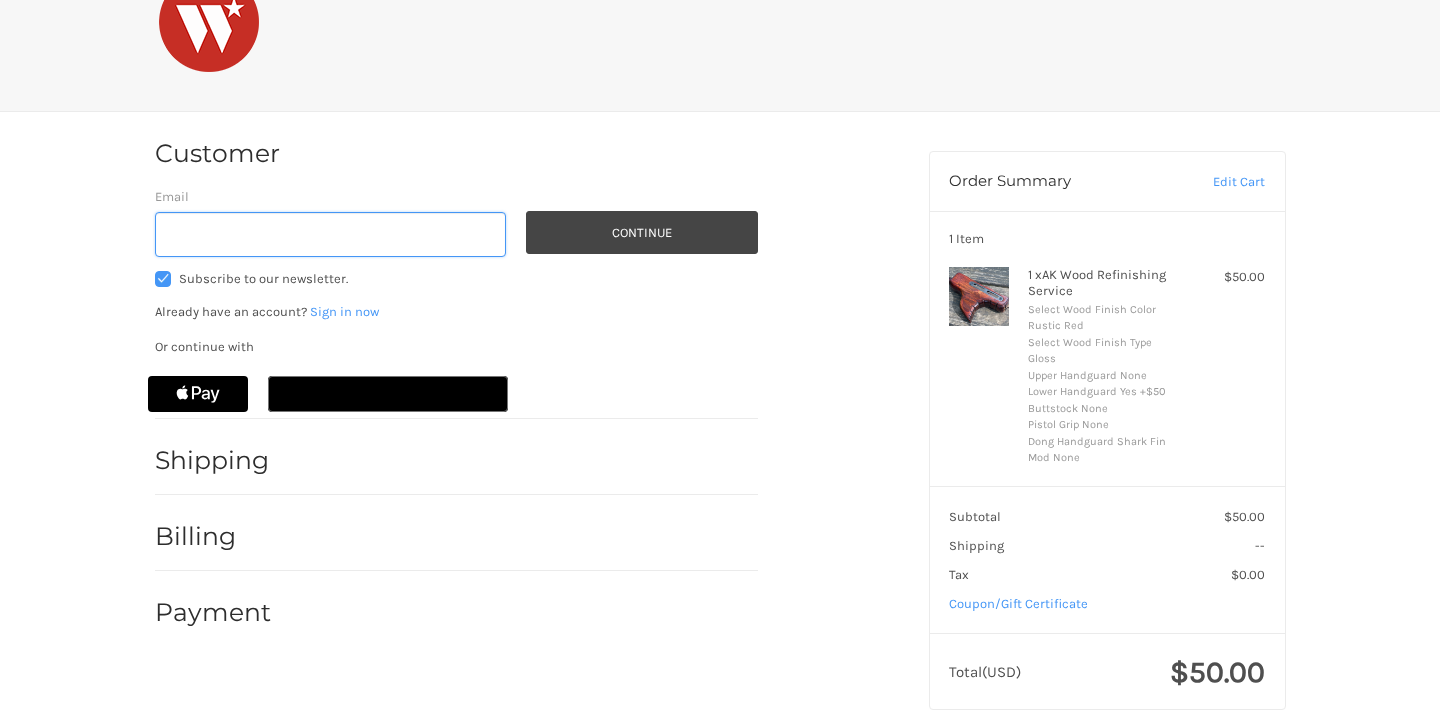 click on "Email" at bounding box center (331, 234) 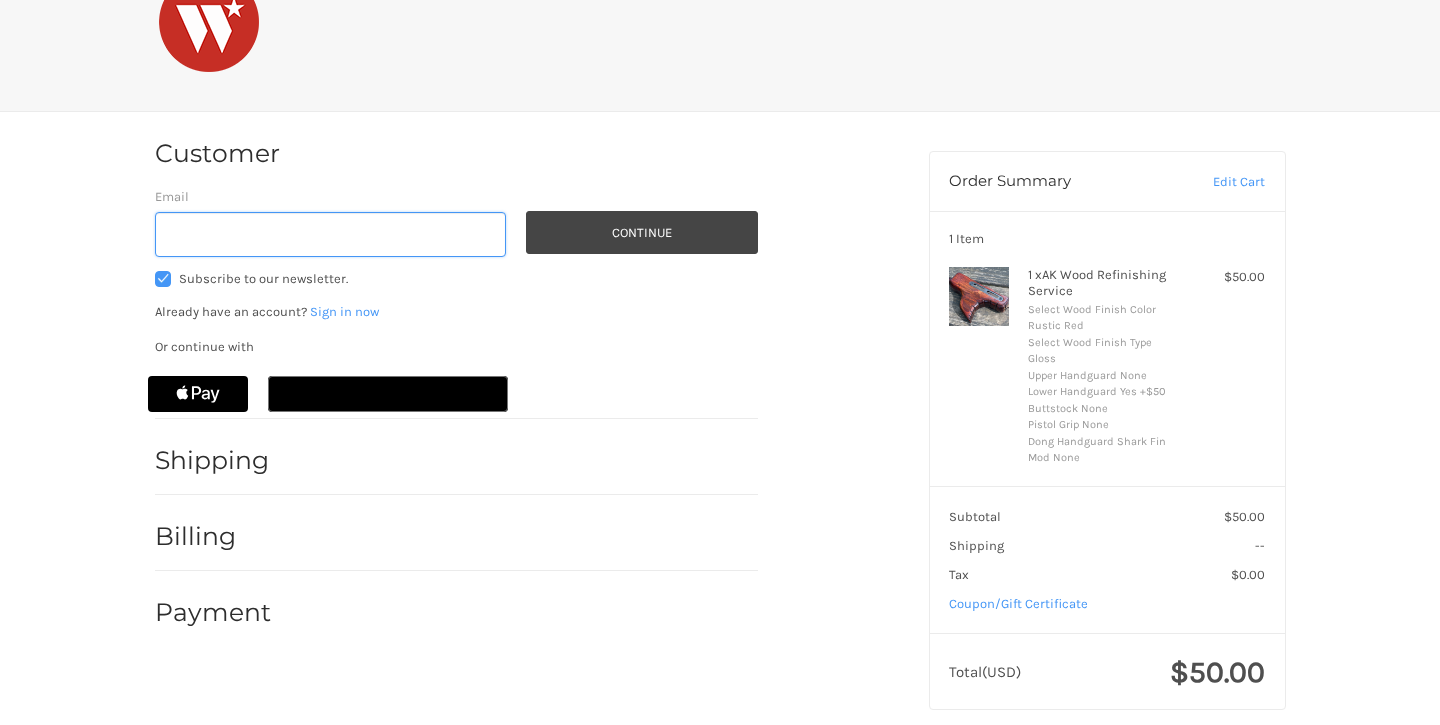 type on "neilwood@gmail.com" 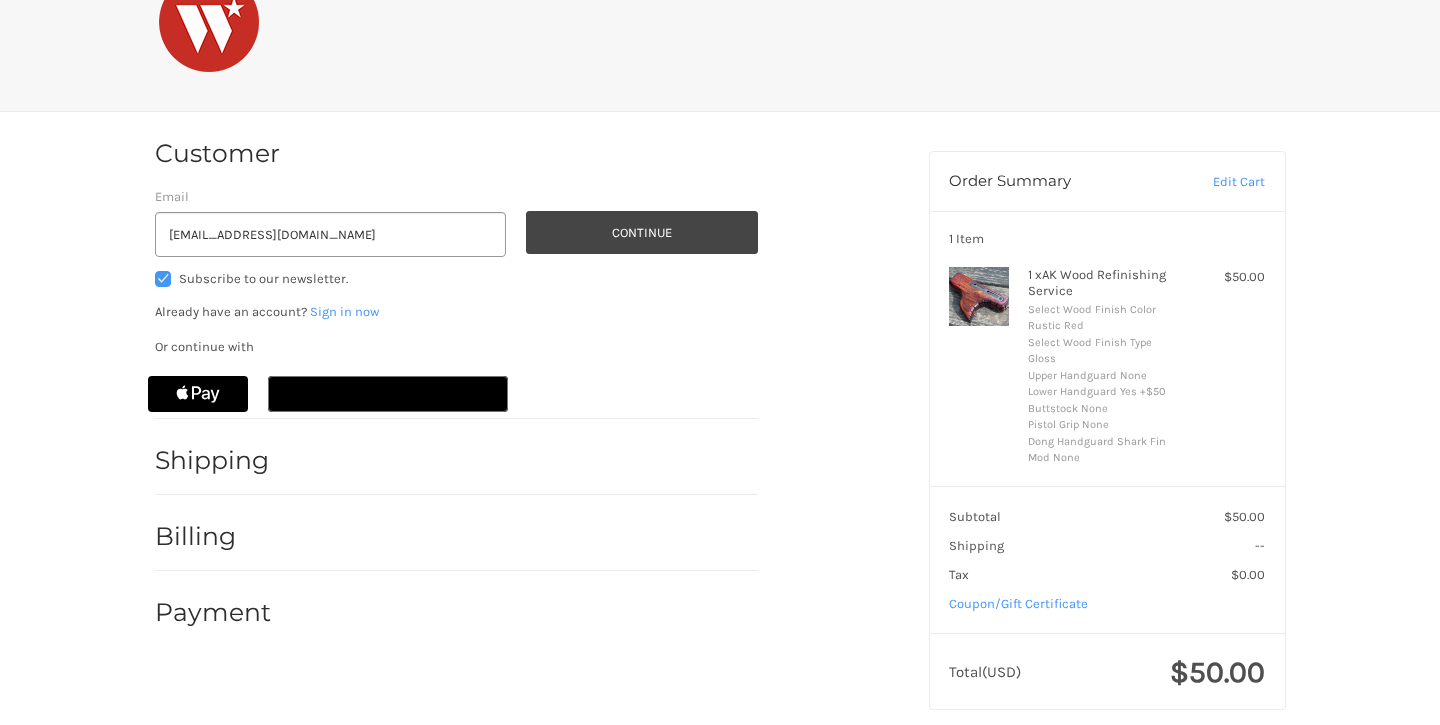 scroll, scrollTop: 67, scrollLeft: 0, axis: vertical 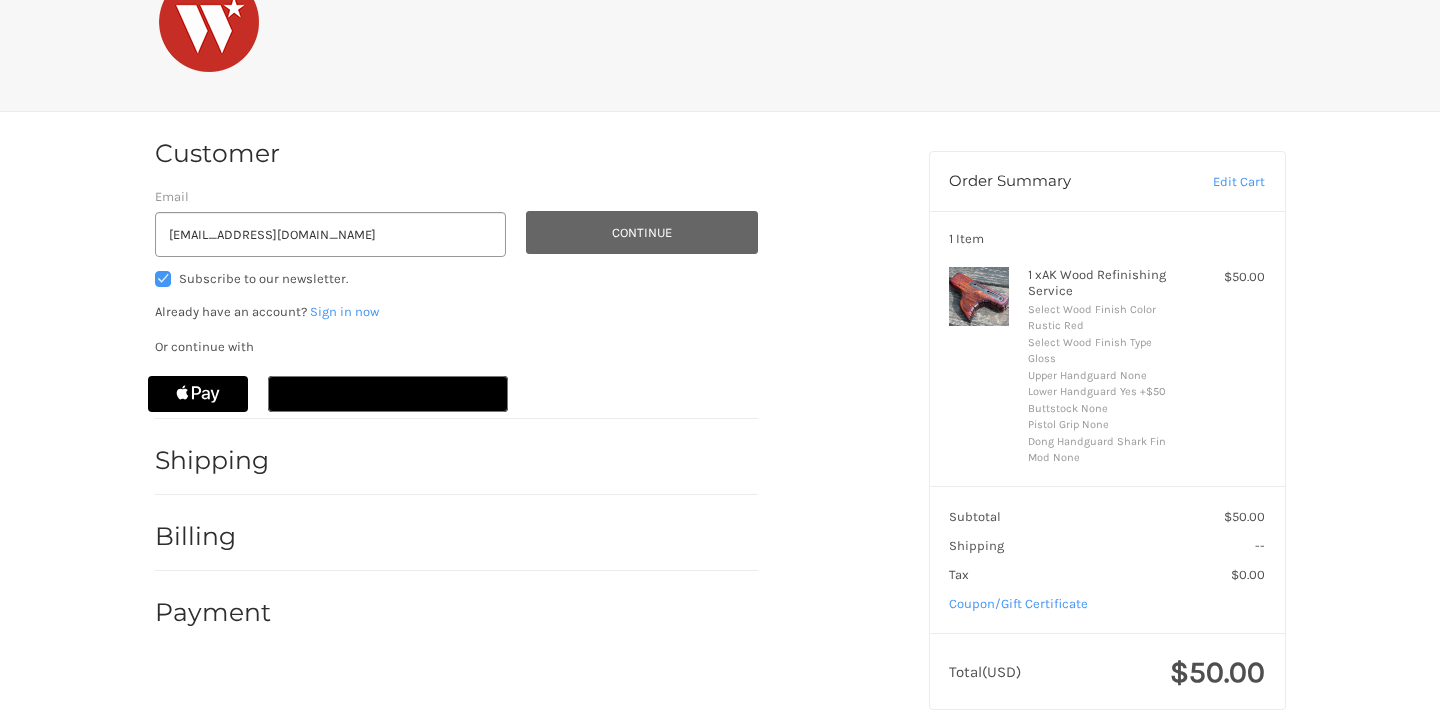 click on "Continue" at bounding box center (642, 232) 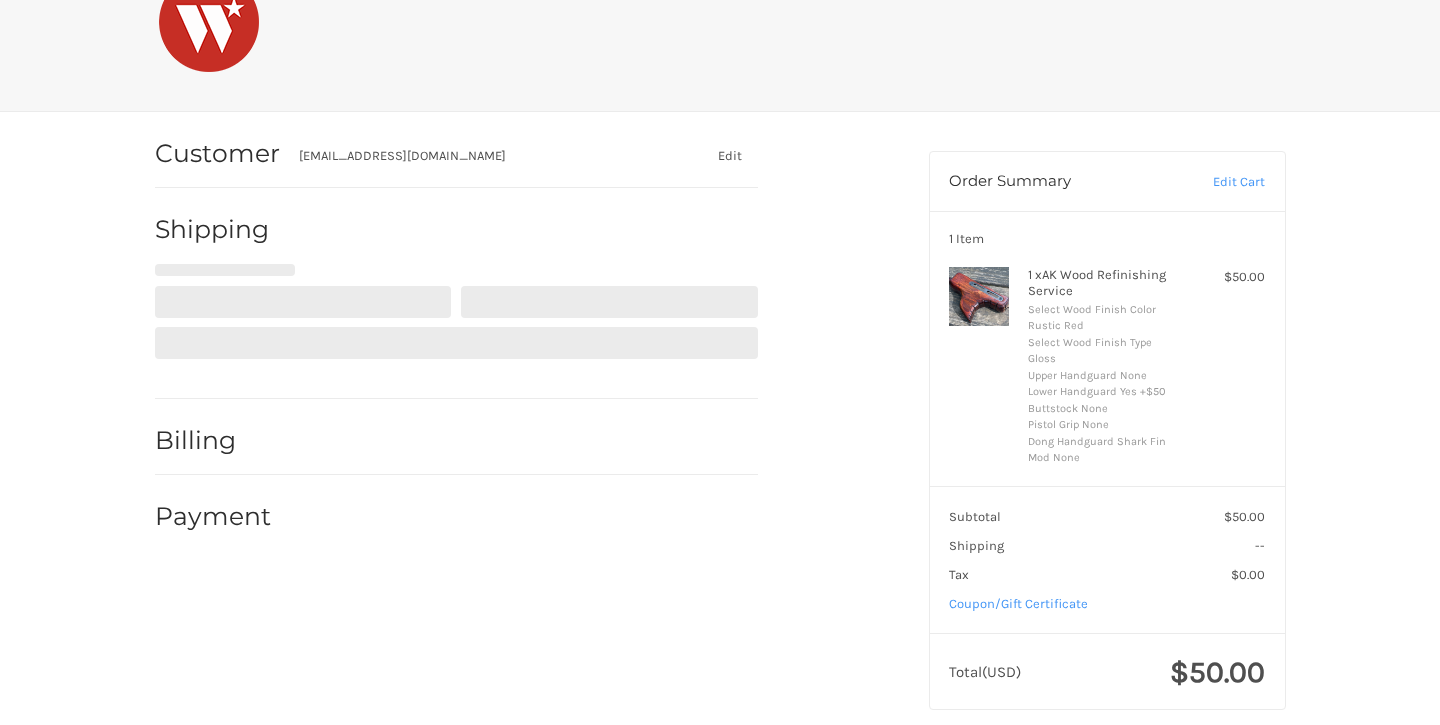 select on "US" 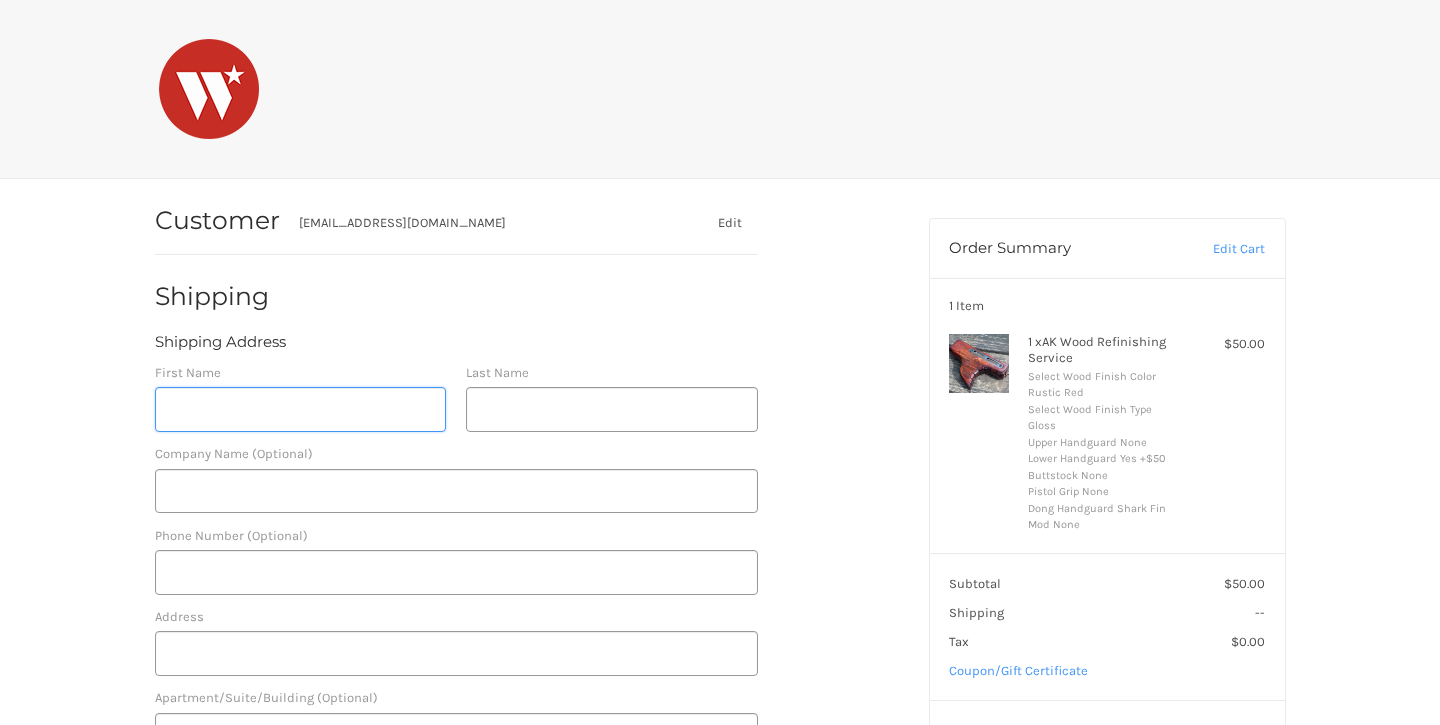 scroll, scrollTop: 0, scrollLeft: 0, axis: both 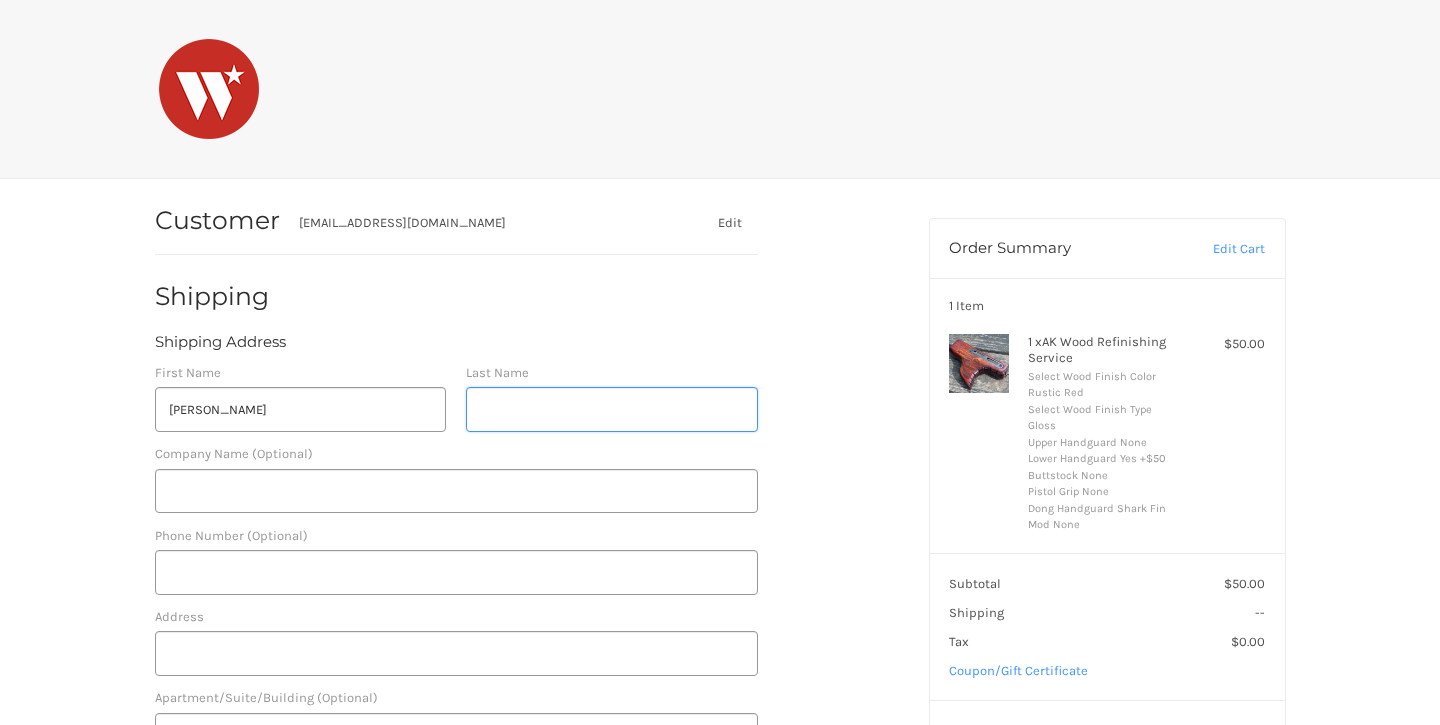 type on "Wood" 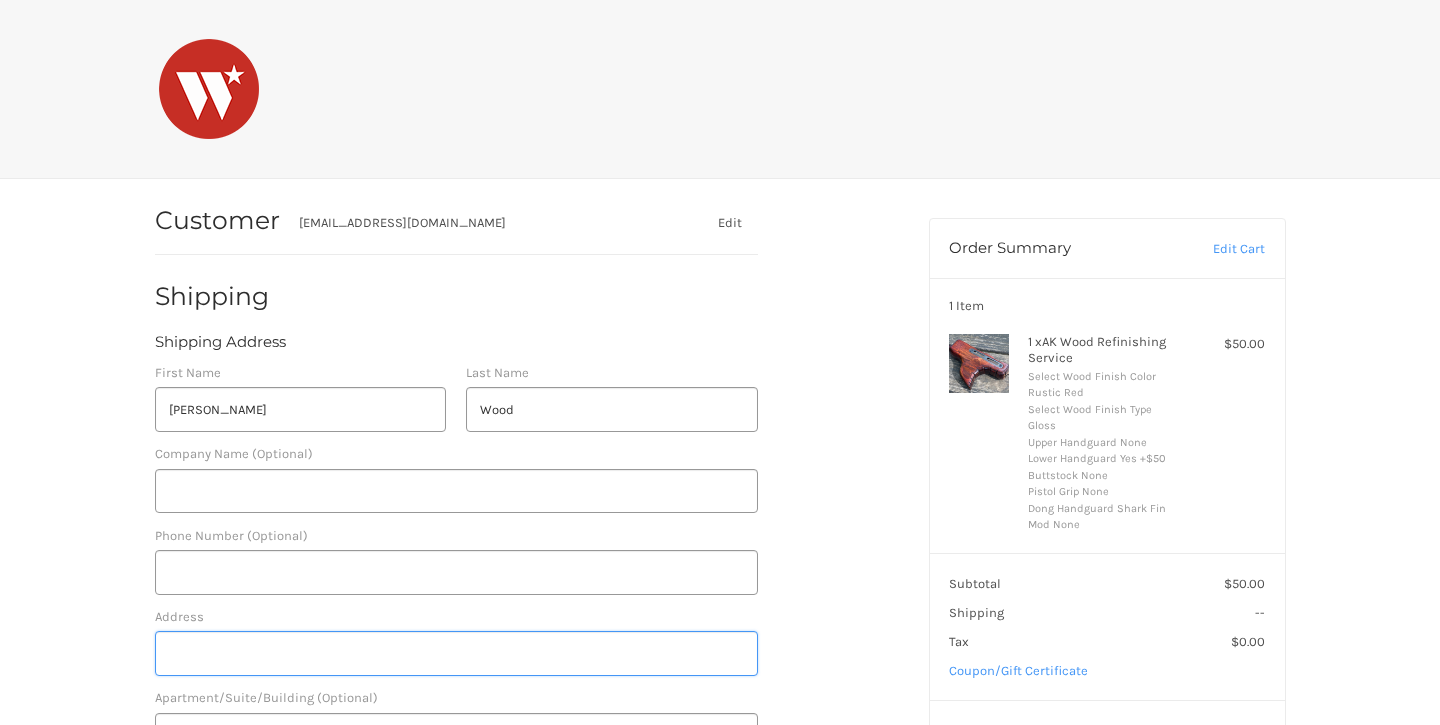 type on "296 Caldwell St" 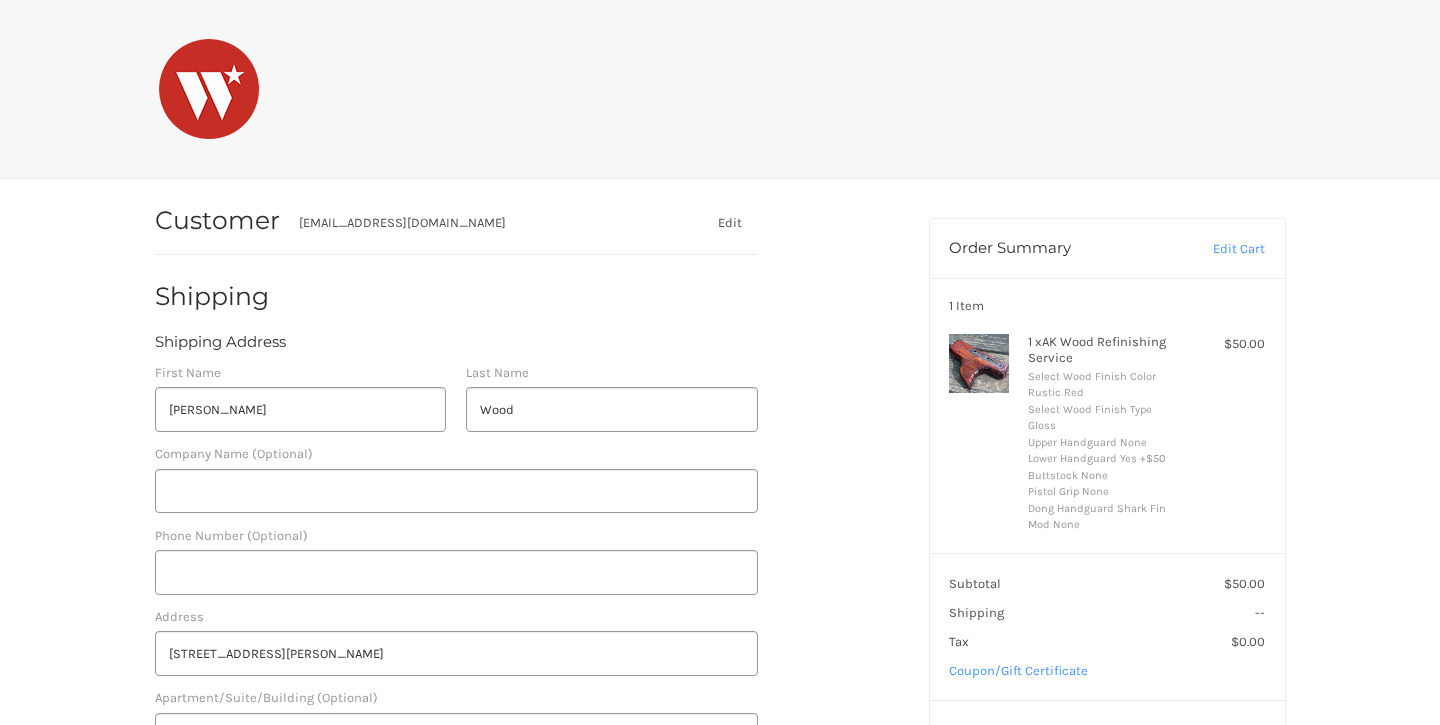 type on "Spring Lake" 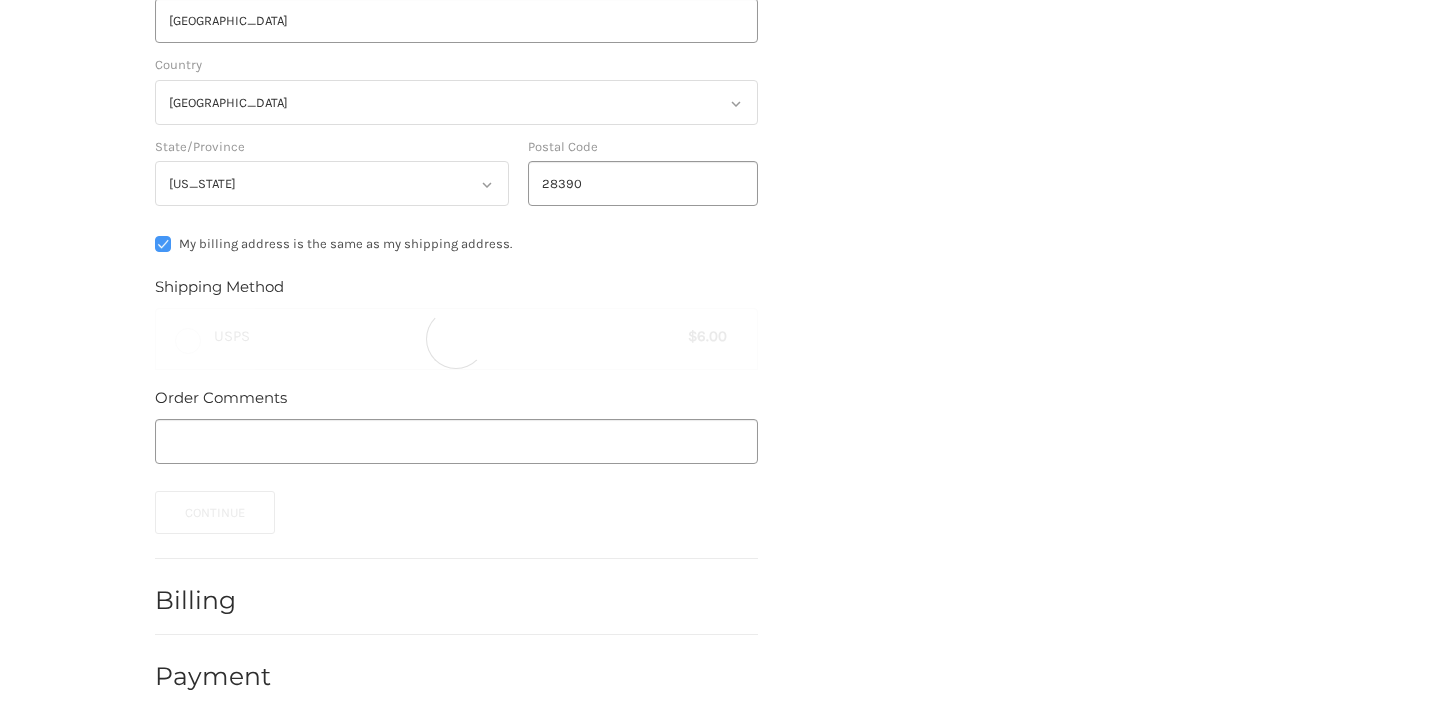 scroll, scrollTop: 795, scrollLeft: 0, axis: vertical 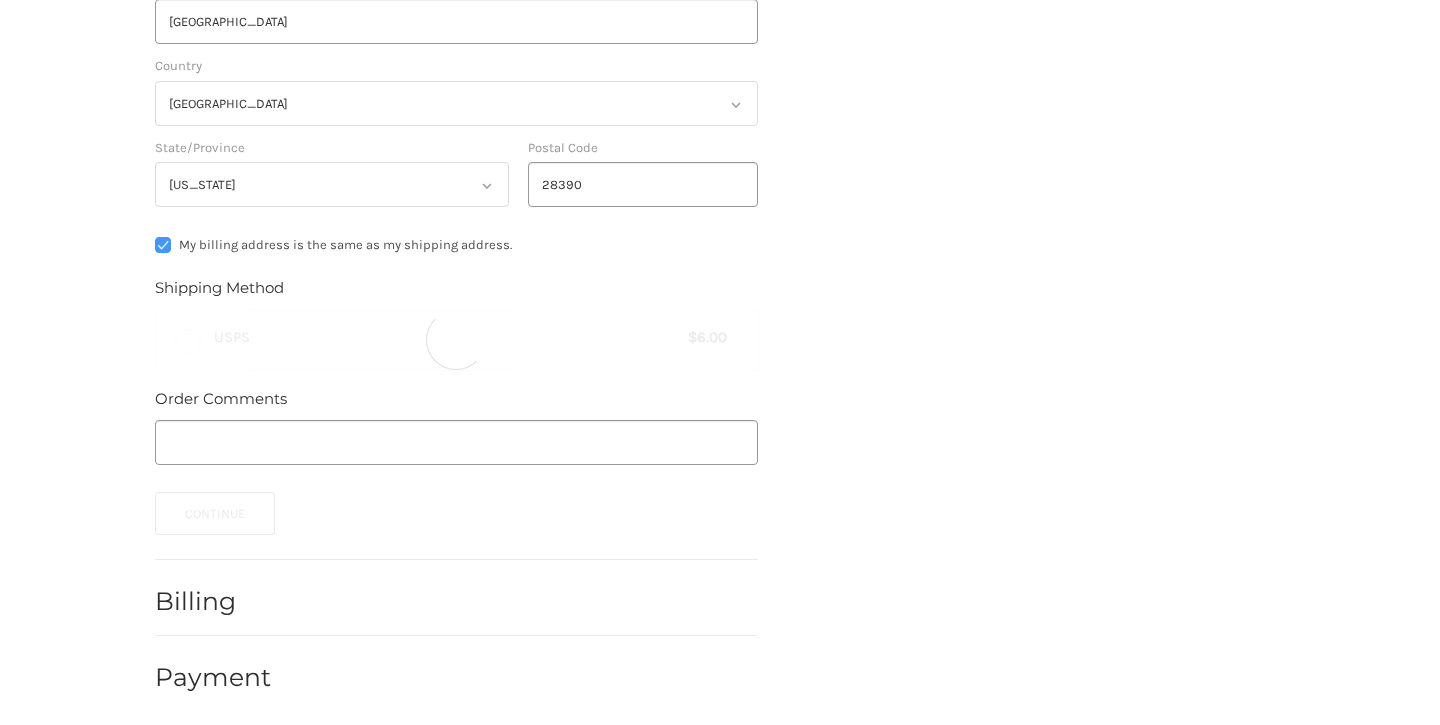 radio on "true" 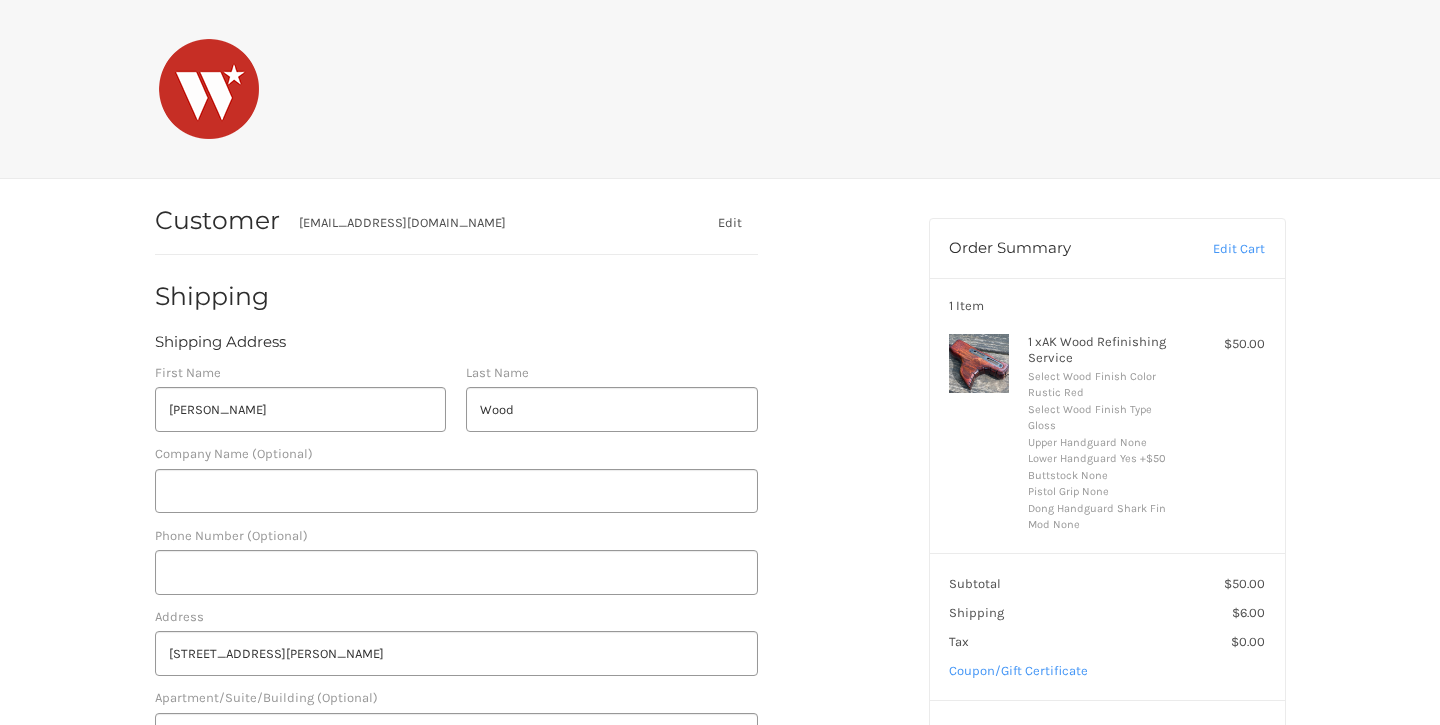 scroll, scrollTop: 0, scrollLeft: 0, axis: both 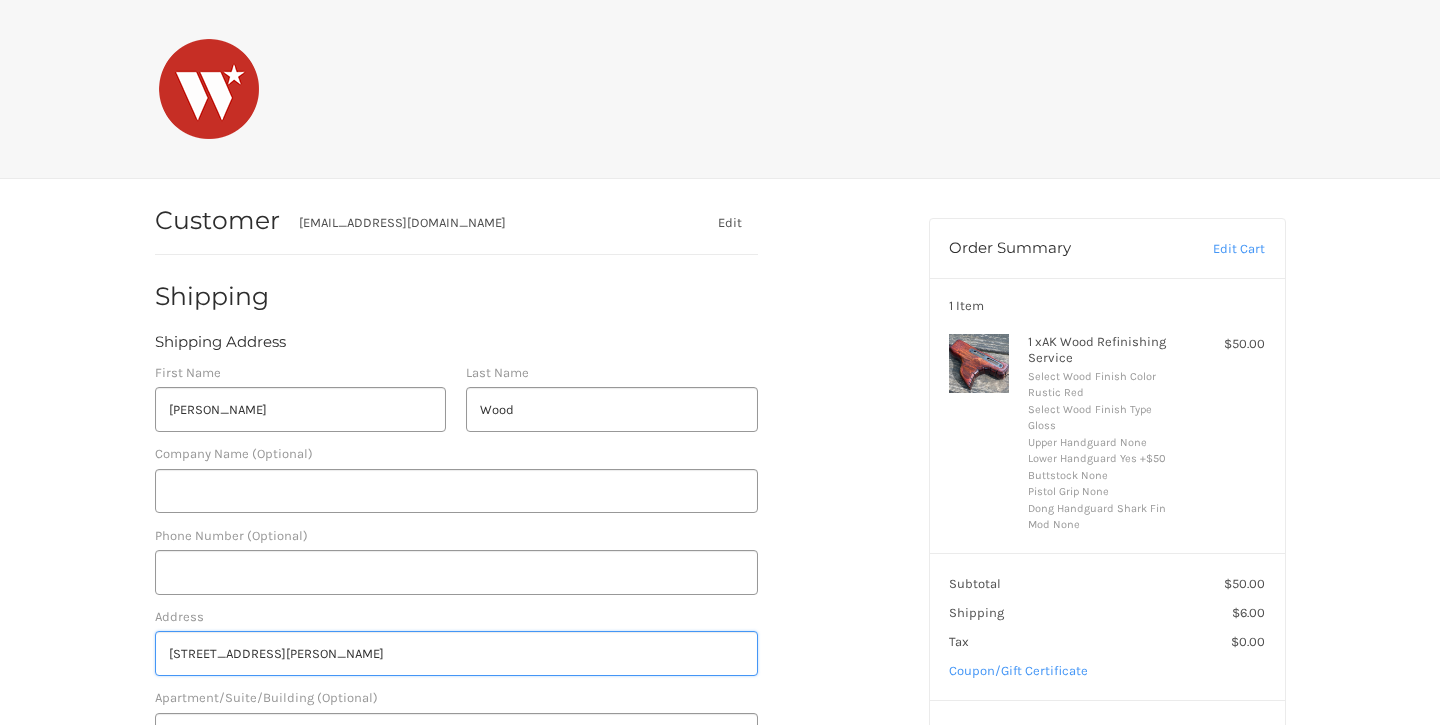click on "296 Caldwell St" at bounding box center [456, 653] 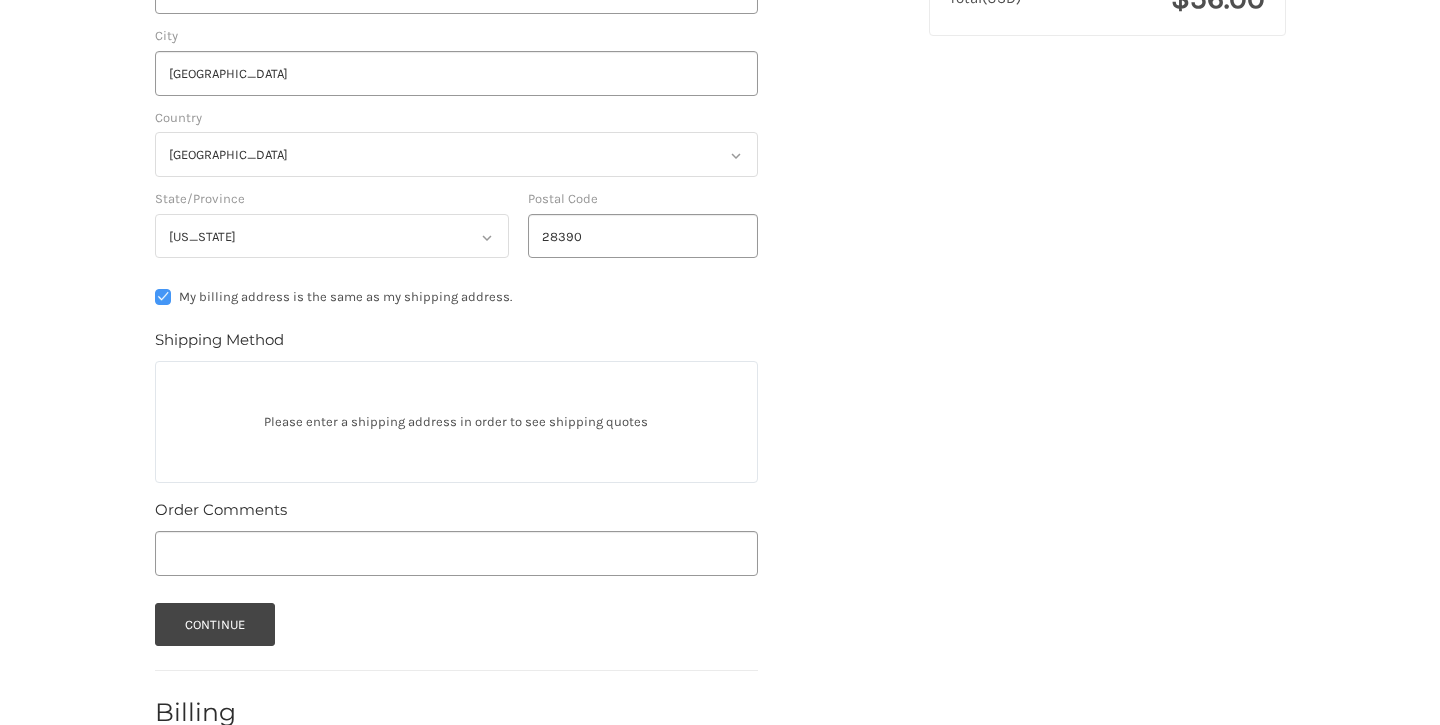scroll, scrollTop: 744, scrollLeft: 0, axis: vertical 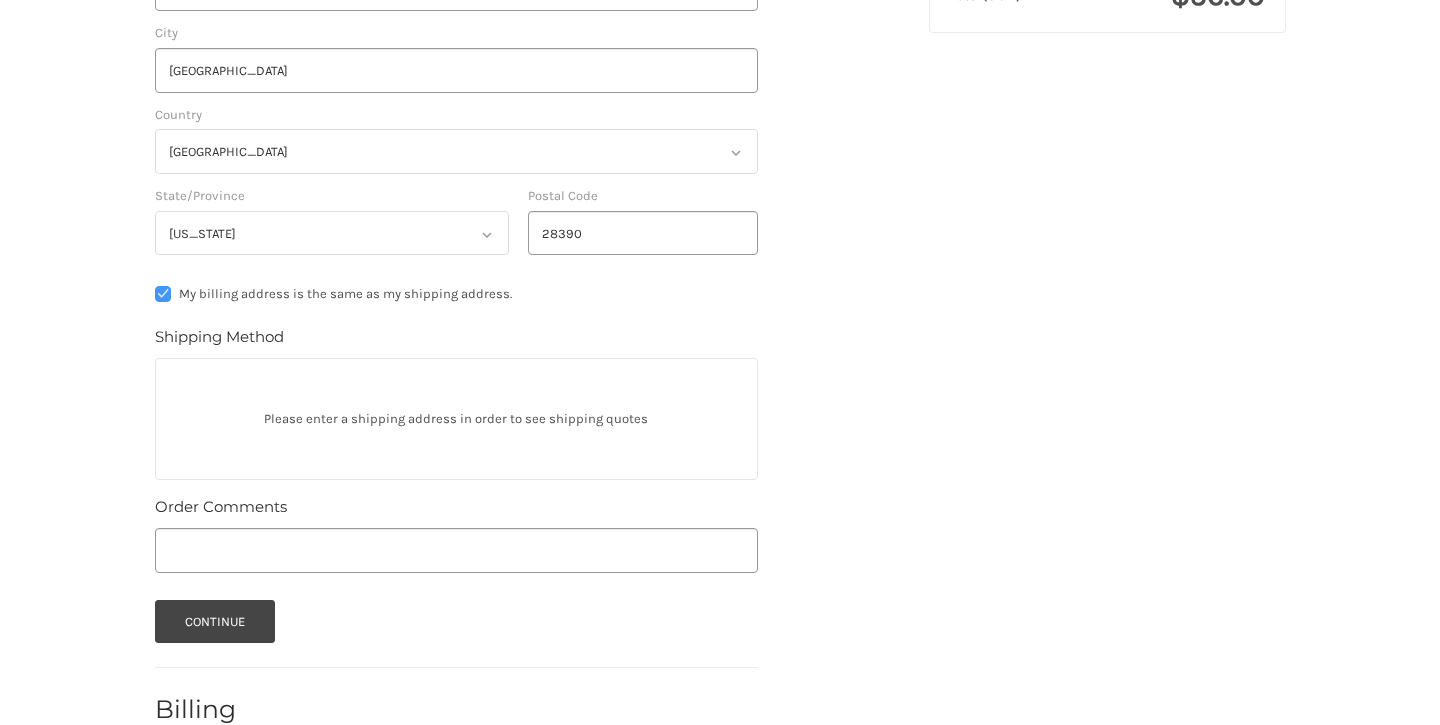 click on "Customer neilwood@gmail.com Edit Shipping Shipping Address First Name Neil Last Name Wood Company Name   (Optional) Phone Number   (Optional) Address Apartment/Suite/Building   (Optional) City Spring Lake Country Select a country United States State/Province Select a state Alabama Alaska American Samoa Arizona Arkansas Armed Forces Americas Armed Forces Europe Armed Forces Pacific California Colorado Connecticut Delaware District of Columbia Federated States Of Micronesia Florida Georgia Guam Hawaii Idaho Illinois Indiana Iowa Kansas Kentucky Louisiana Maine Marshall Islands Maryland Massachusetts Michigan Minnesota Mississippi Missouri Montana Nebraska Nevada New Hampshire New Jersey New Mexico New York North Carolina North Dakota Northern Mariana Islands Ohio Oklahoma Oregon Palau Pennsylvania Puerto Rico Rhode Island South Carolina South Dakota Tennessee Texas Utah Vermont Virgin Islands Virginia Washington West Virginia Wisconsin Wyoming Postal Code 28390 Shipping Method Order Comments Order Comments 1 x" at bounding box center (720, 137) 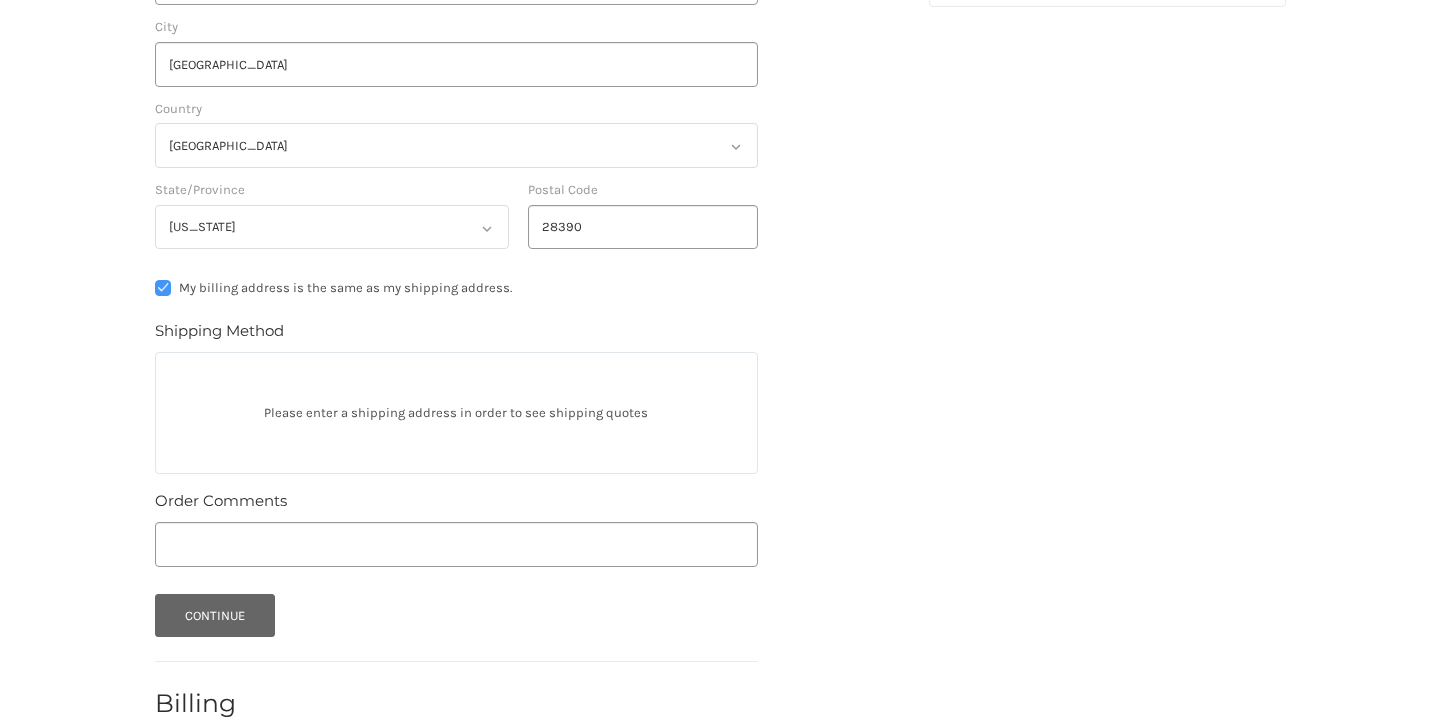 click on "Continue" at bounding box center (215, 615) 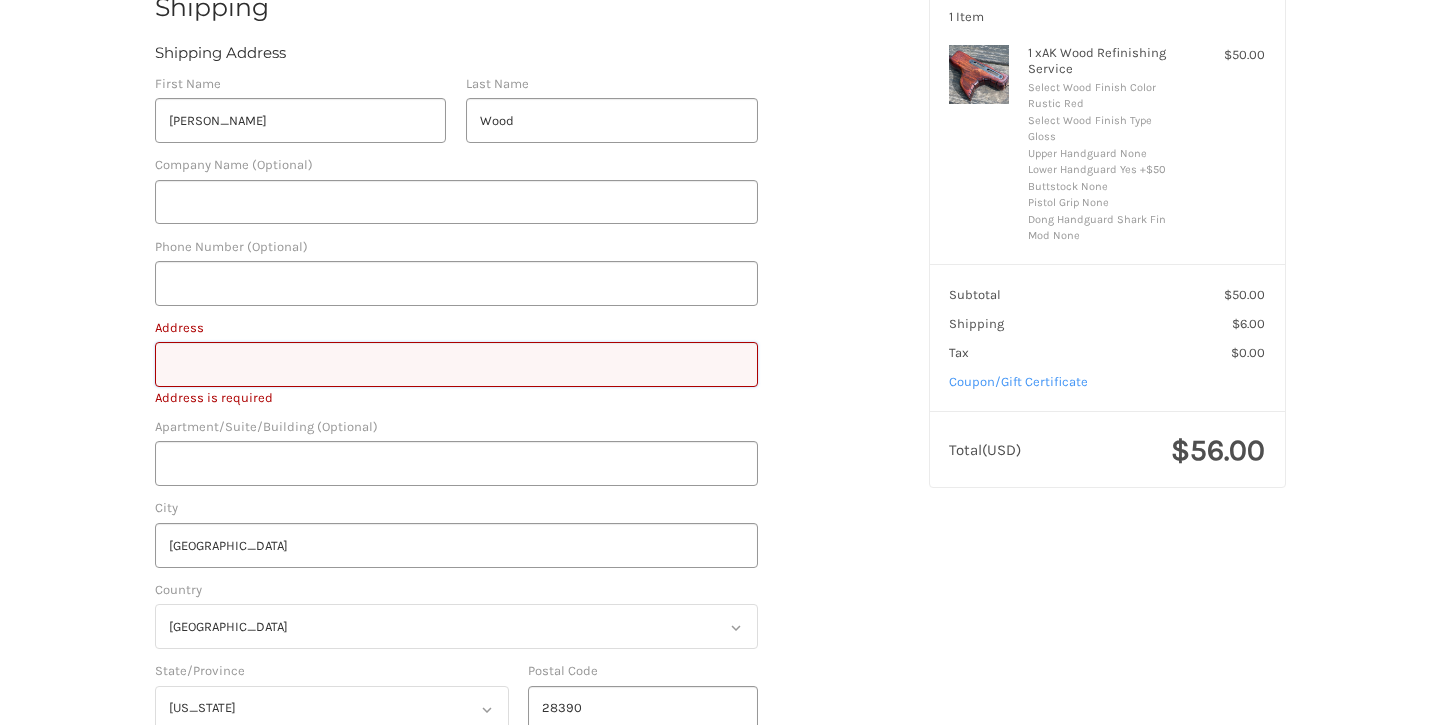 click on "Address" at bounding box center [456, 364] 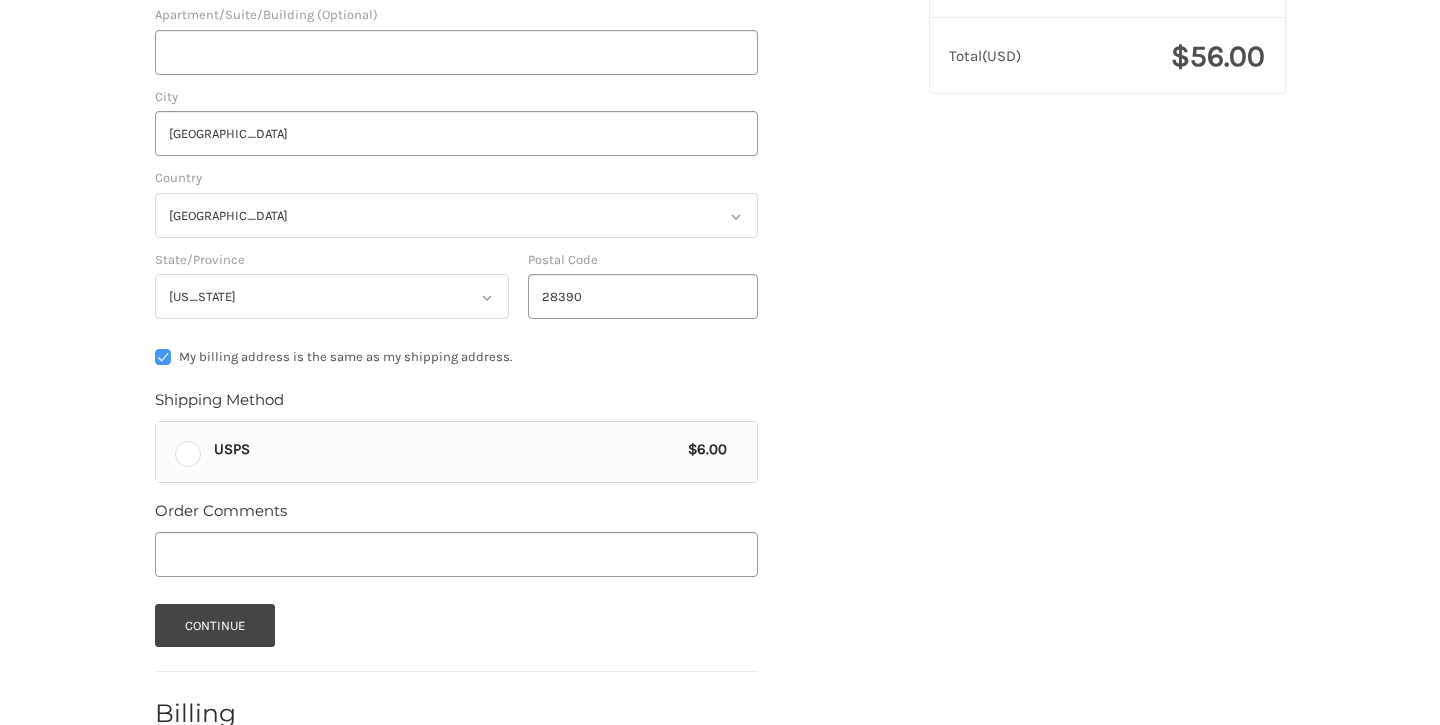 scroll, scrollTop: 705, scrollLeft: 0, axis: vertical 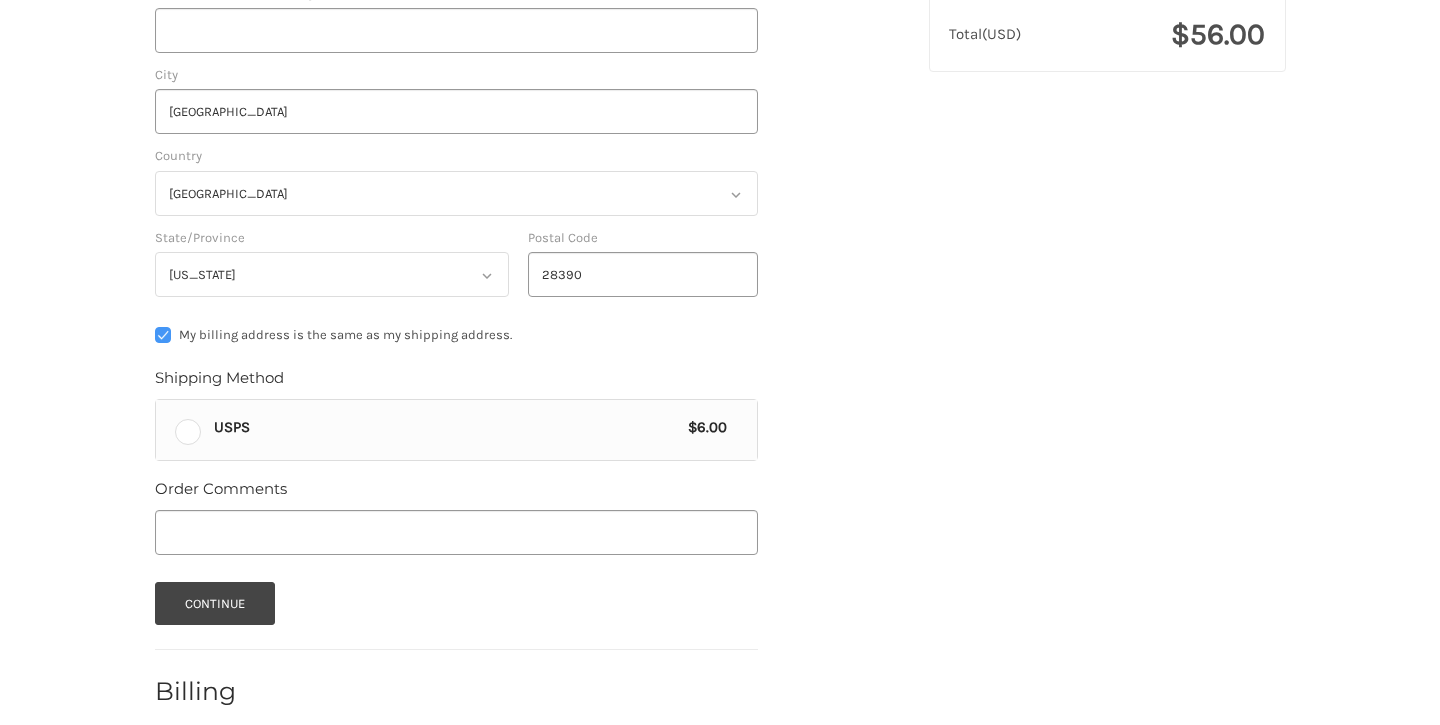 click on "USPS $6.00" at bounding box center (456, 430) 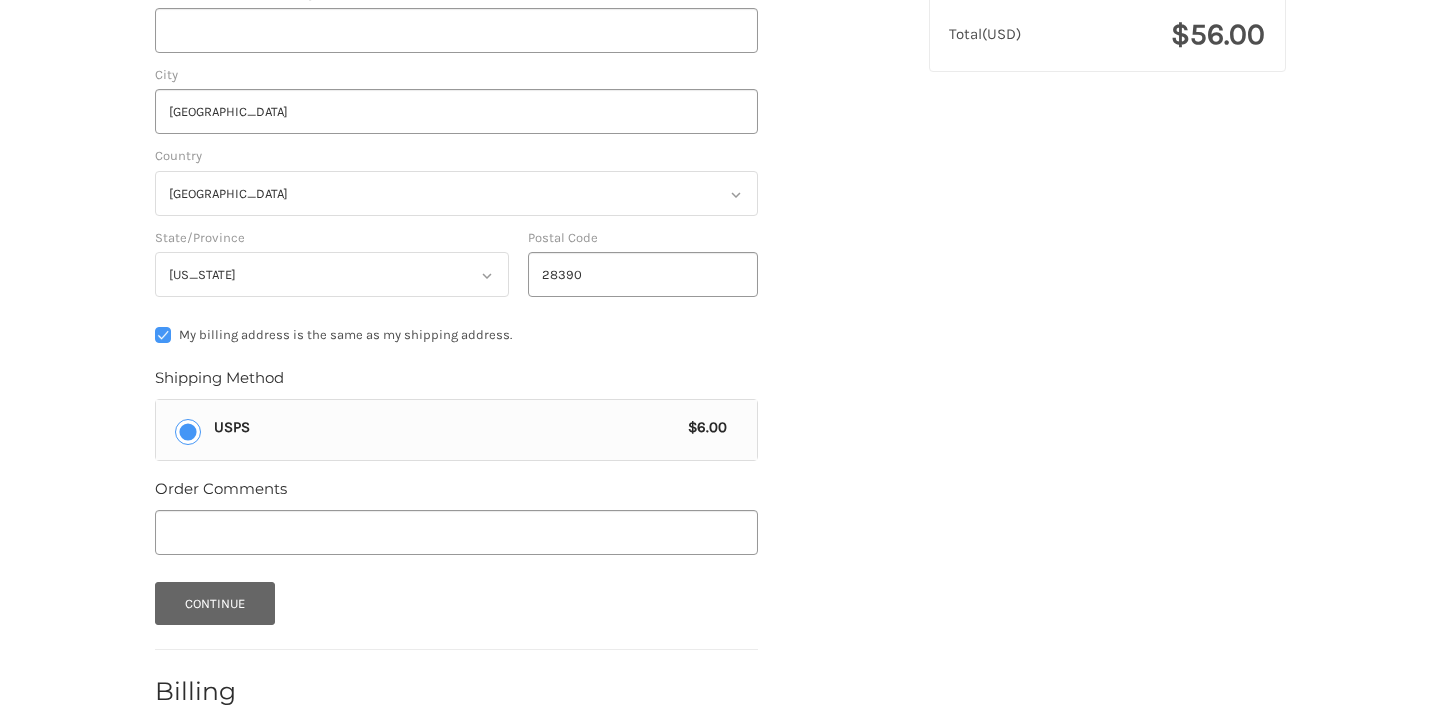 click on "Continue" at bounding box center [215, 603] 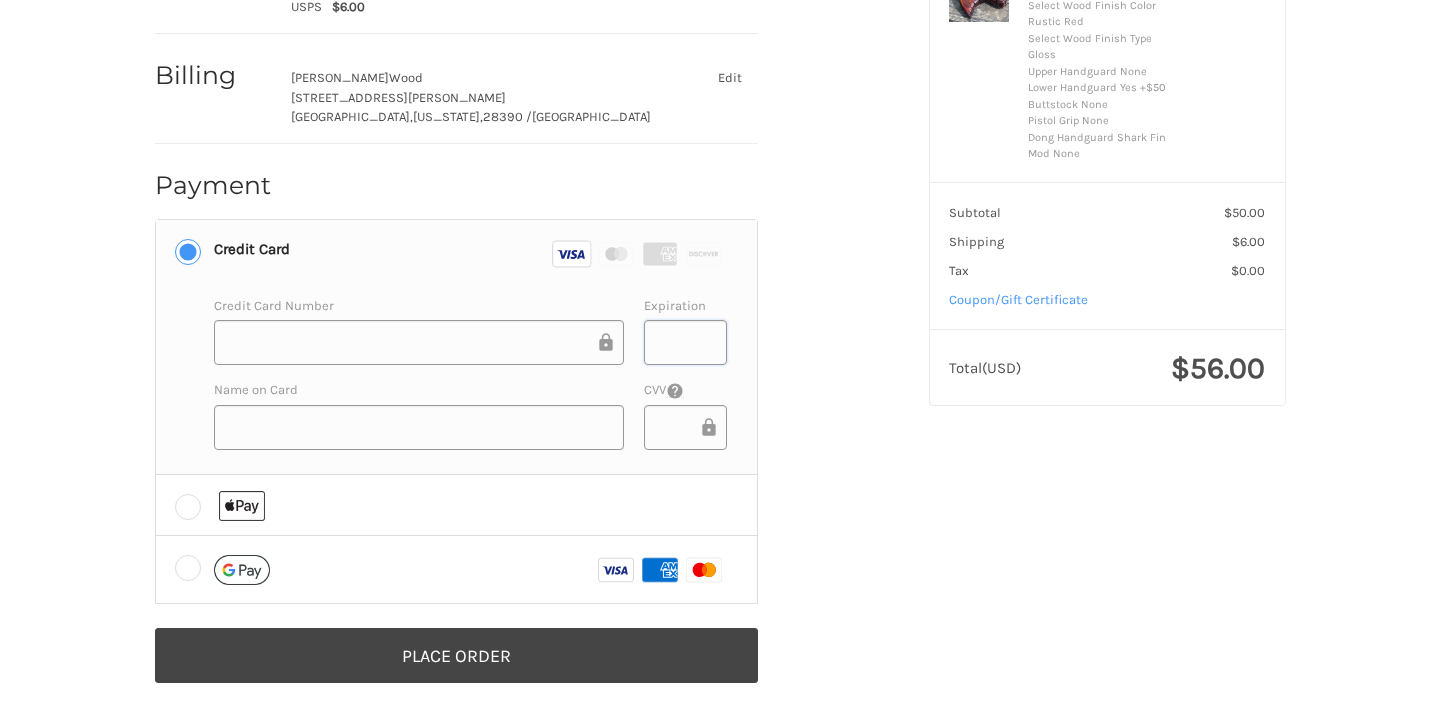 scroll, scrollTop: 369, scrollLeft: 0, axis: vertical 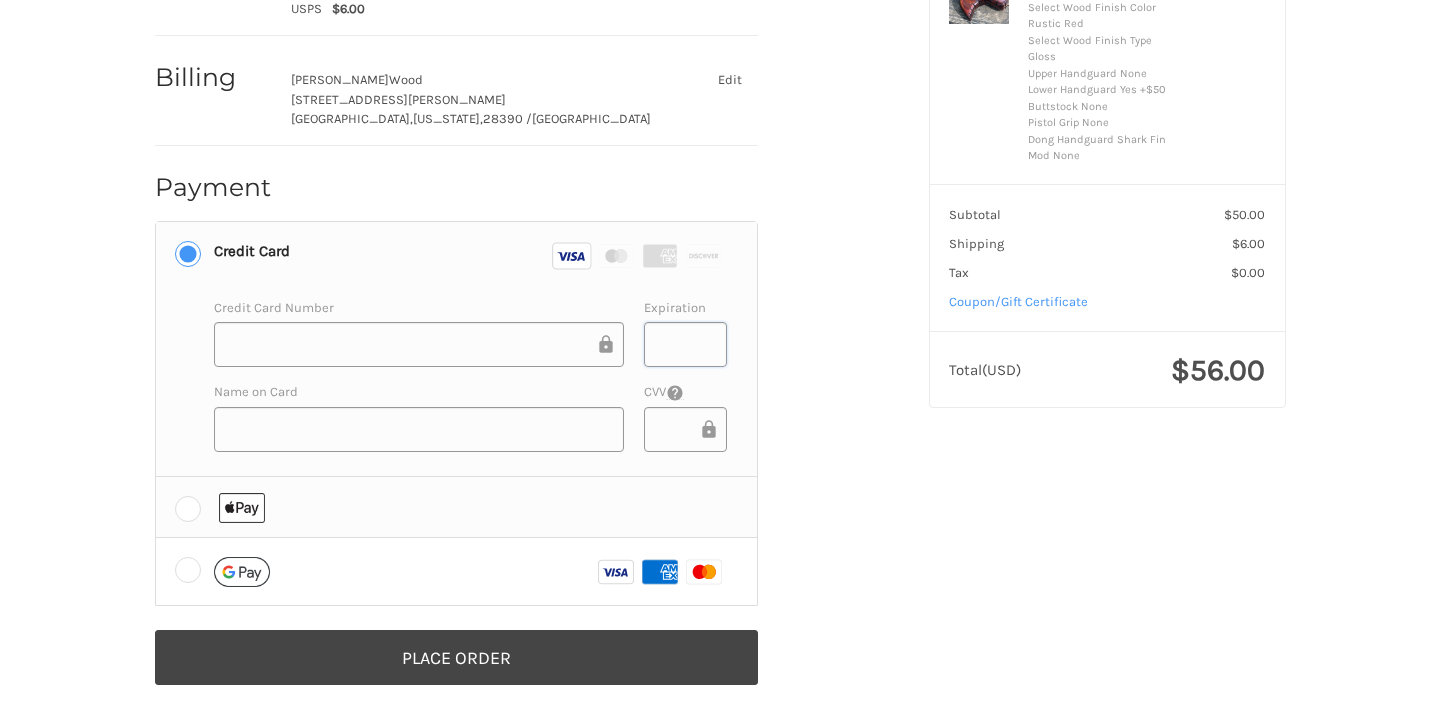click at bounding box center [456, 507] 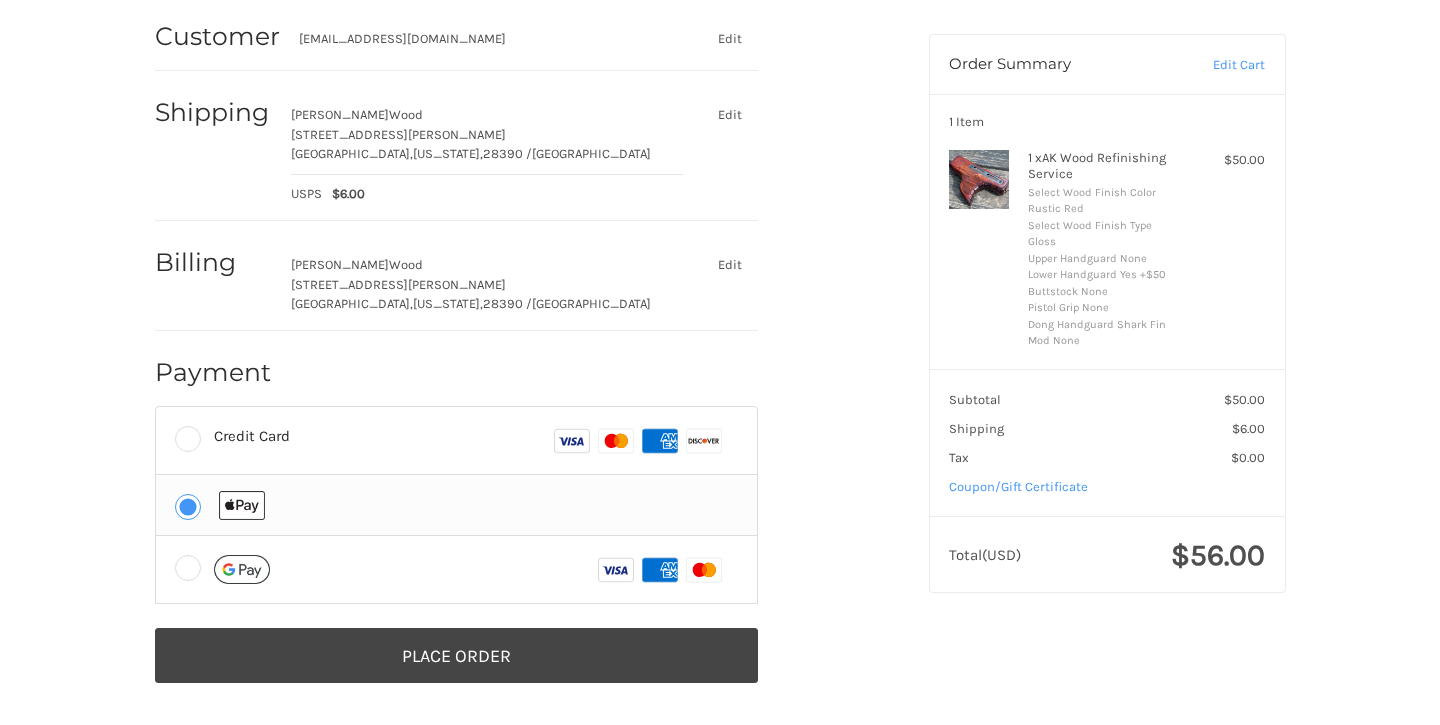 scroll, scrollTop: 183, scrollLeft: 0, axis: vertical 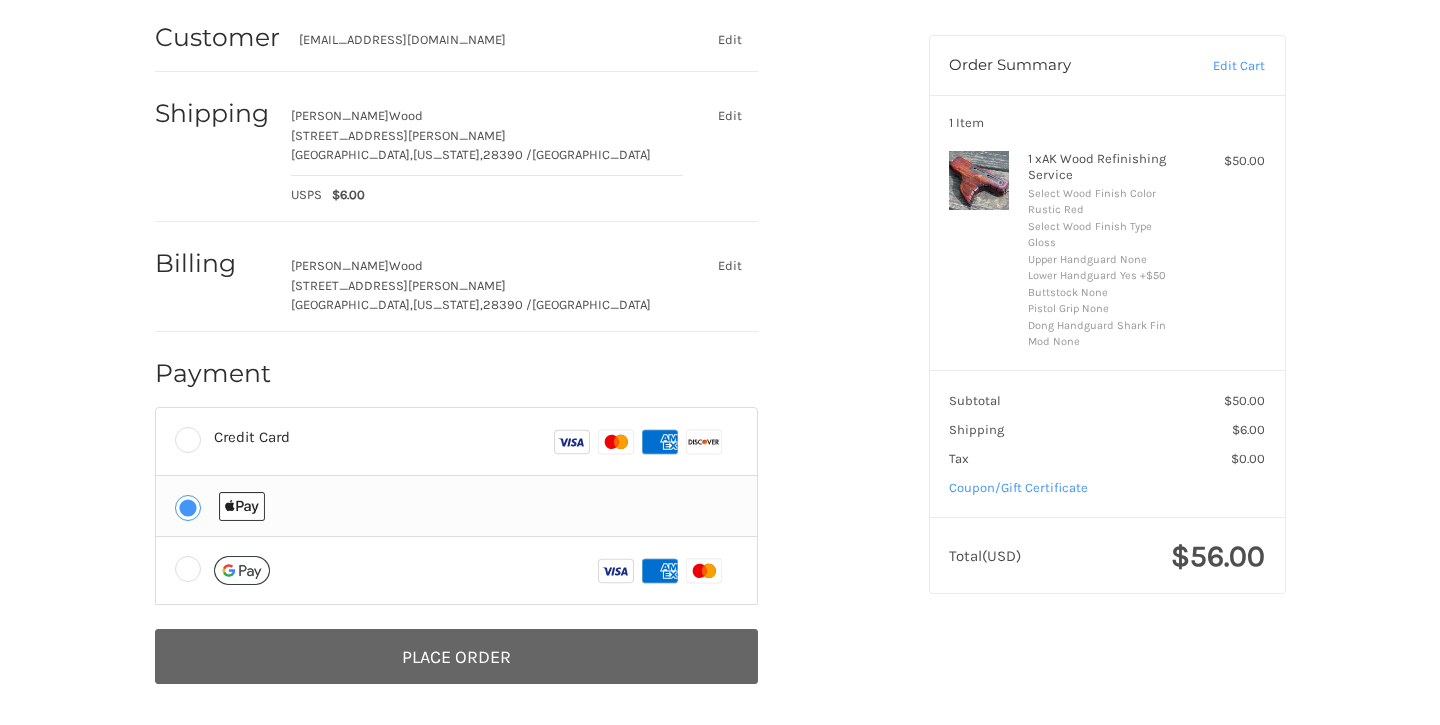 click on "Place Order" at bounding box center (456, 656) 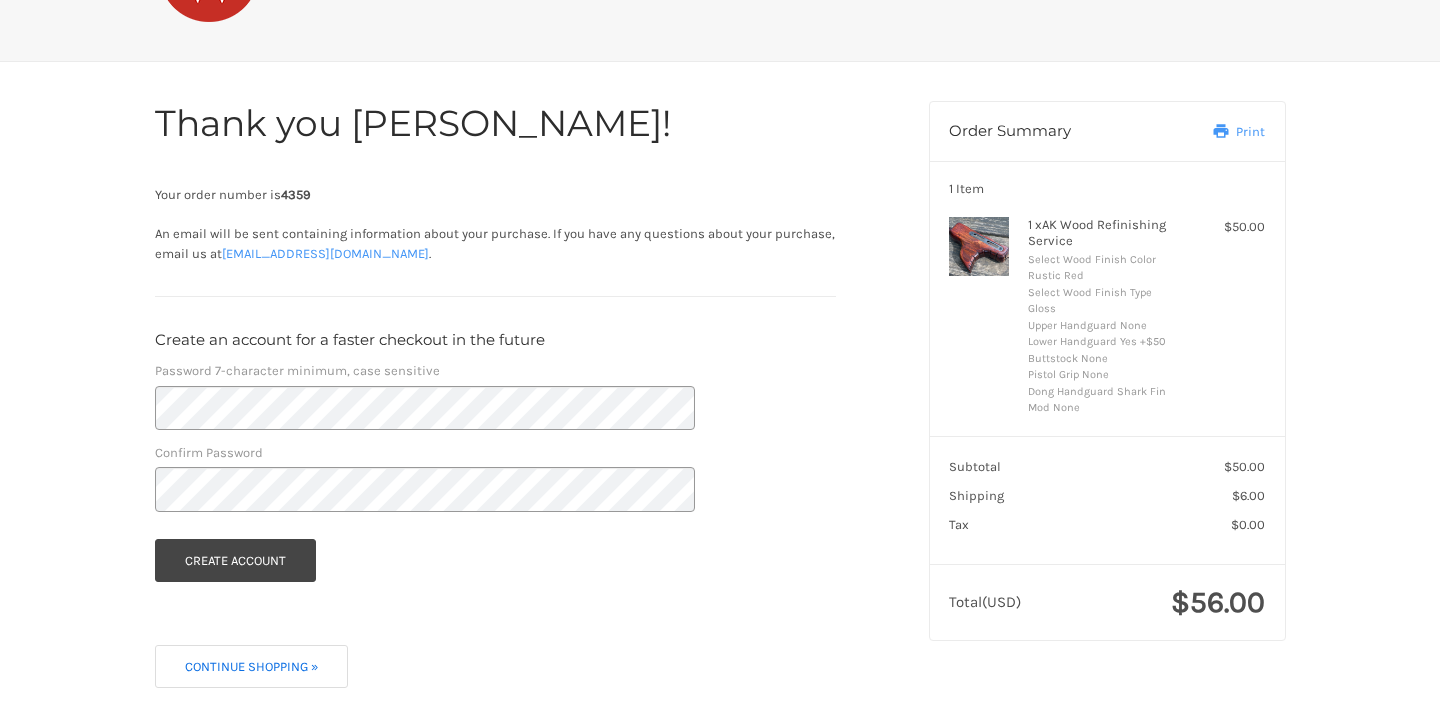 scroll, scrollTop: 116, scrollLeft: 0, axis: vertical 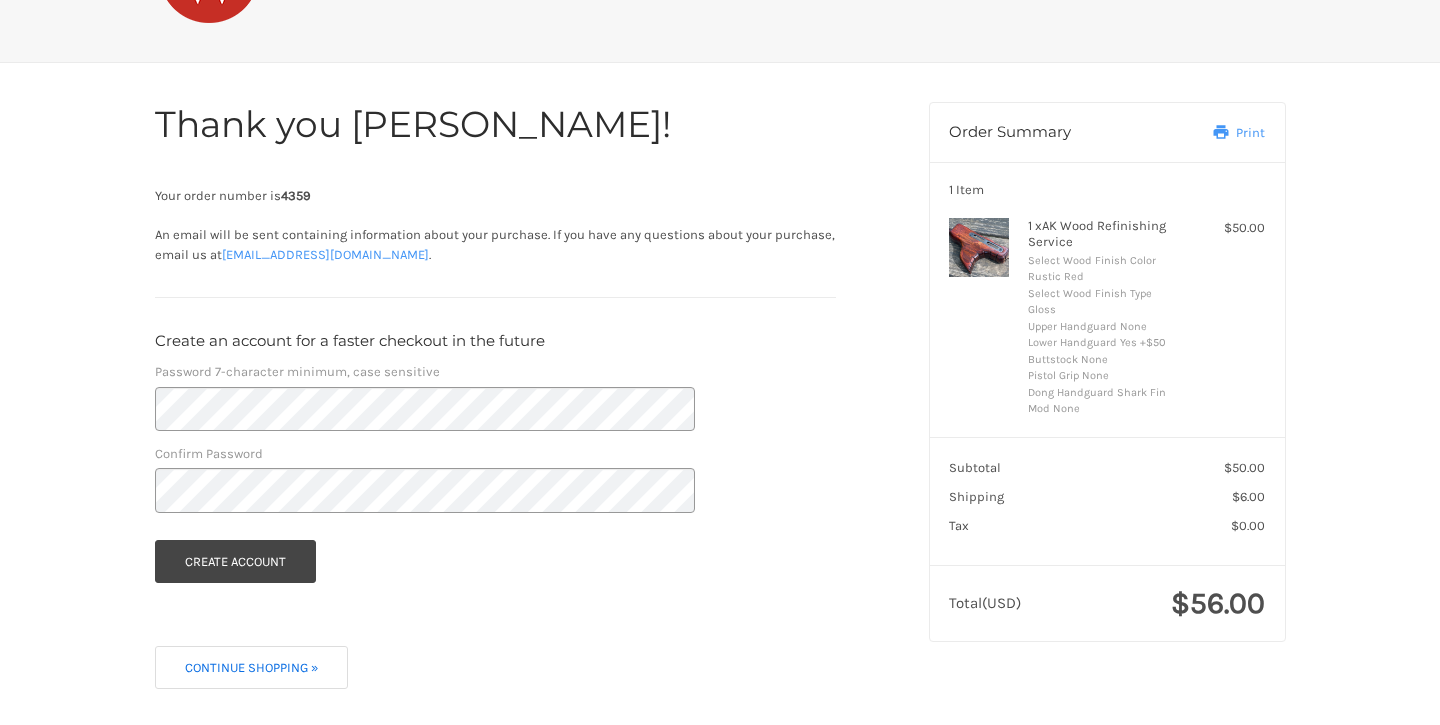 click on "Continue Shopping »" at bounding box center (252, 667) 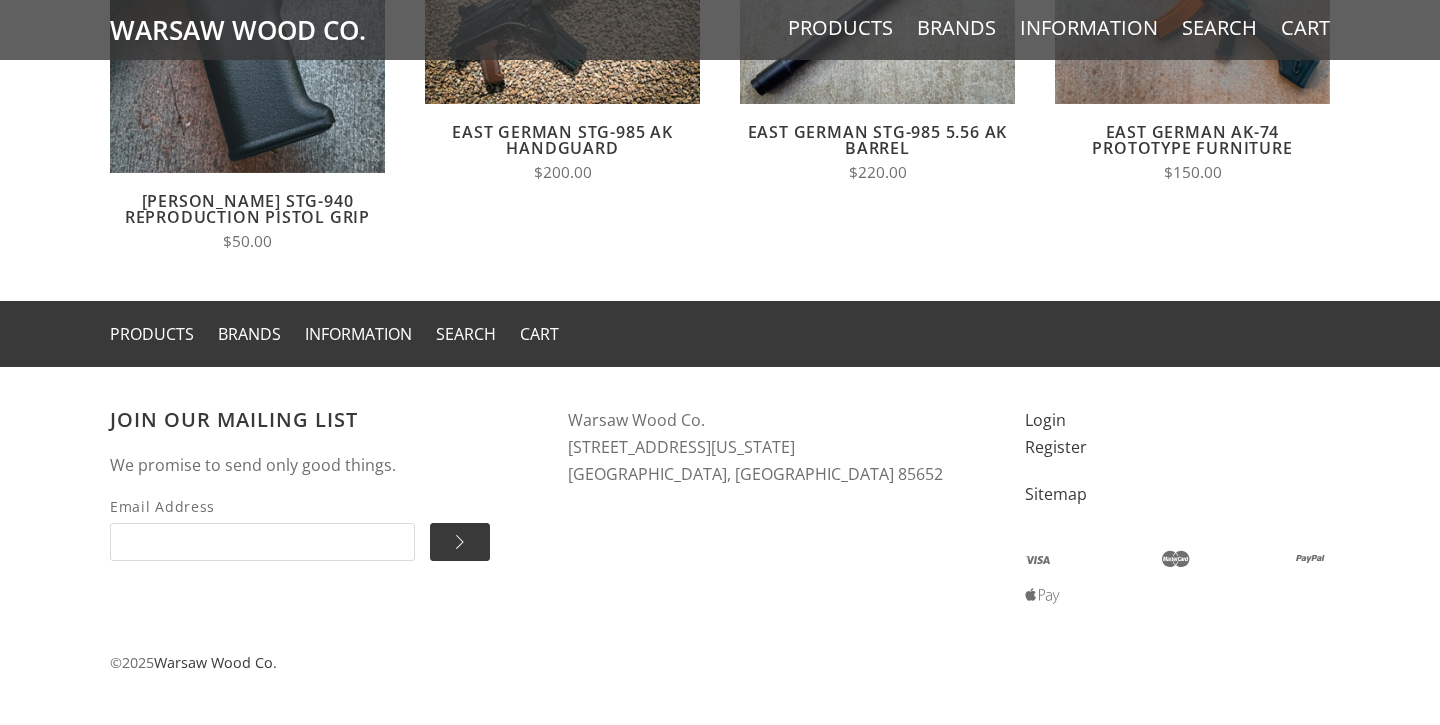 scroll, scrollTop: 1702, scrollLeft: 0, axis: vertical 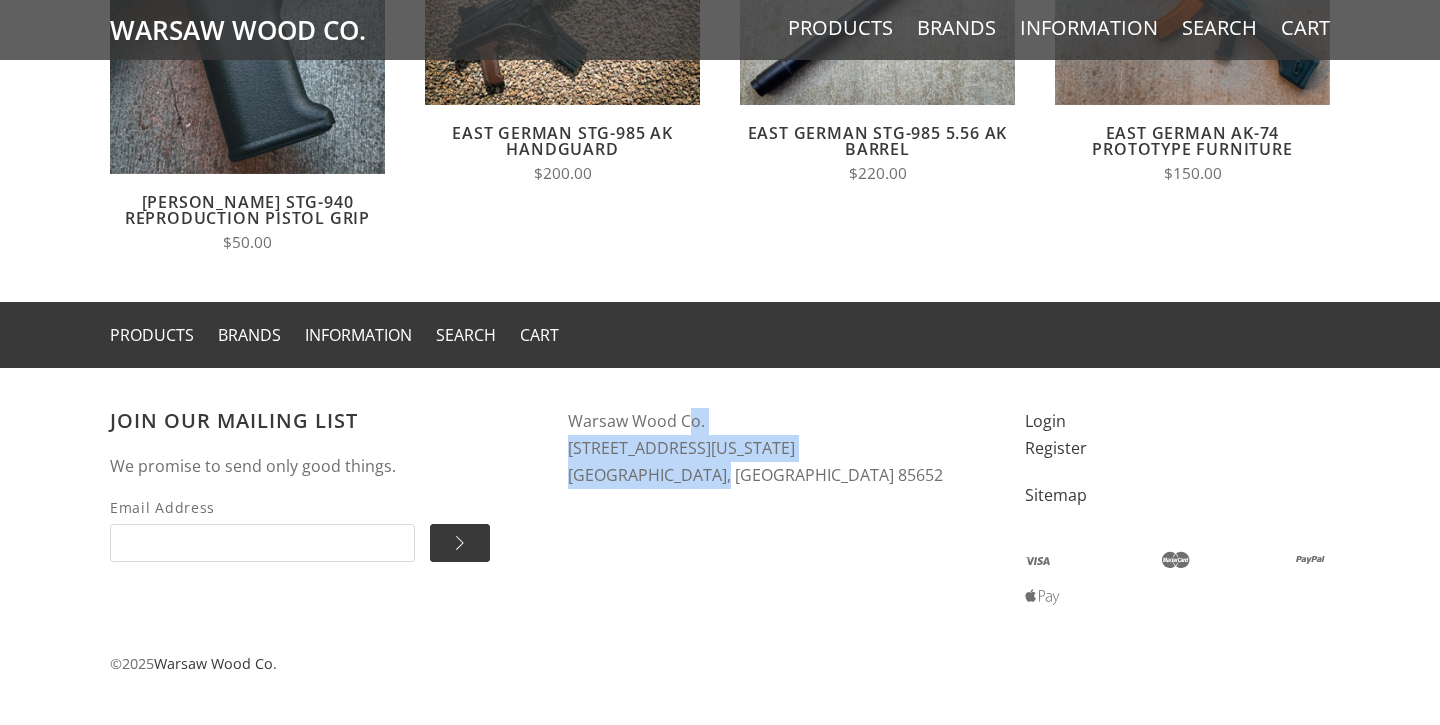 drag, startPoint x: 570, startPoint y: 420, endPoint x: 710, endPoint y: 467, distance: 147.67871 